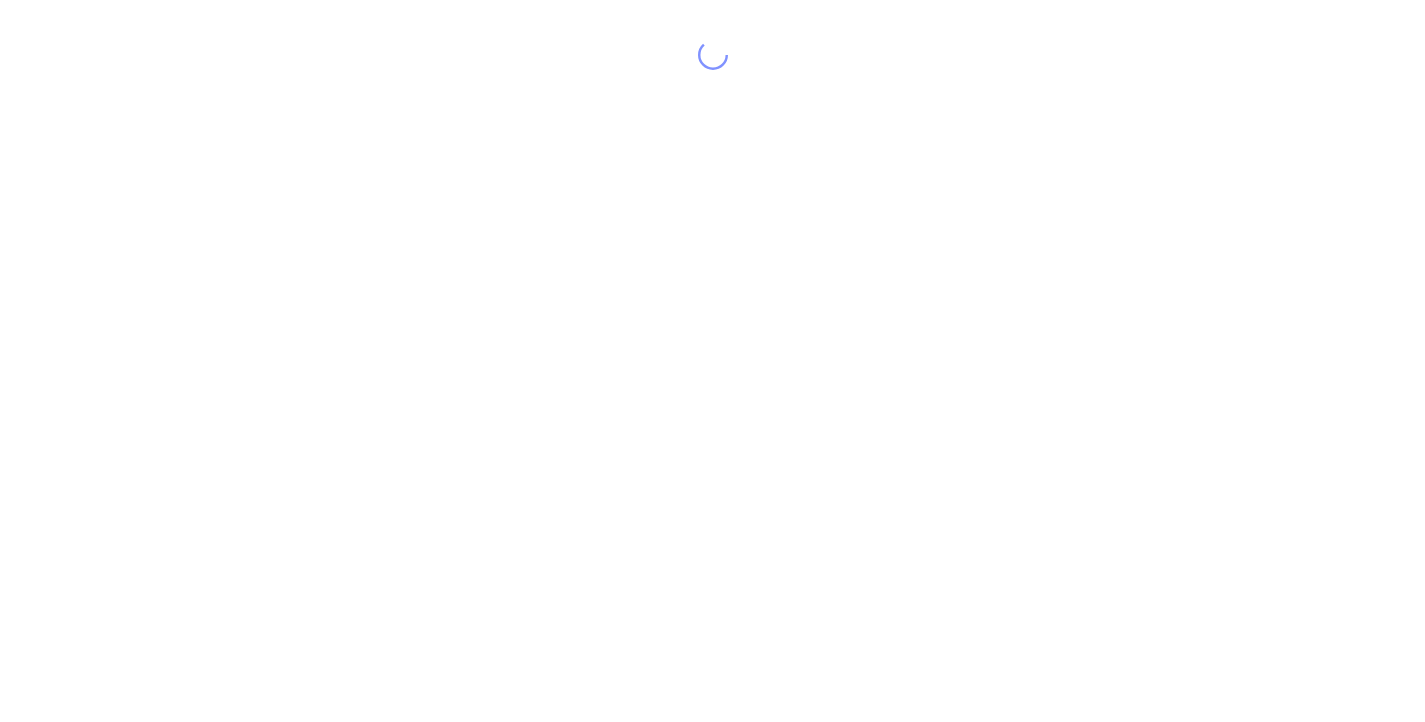 scroll, scrollTop: 0, scrollLeft: 0, axis: both 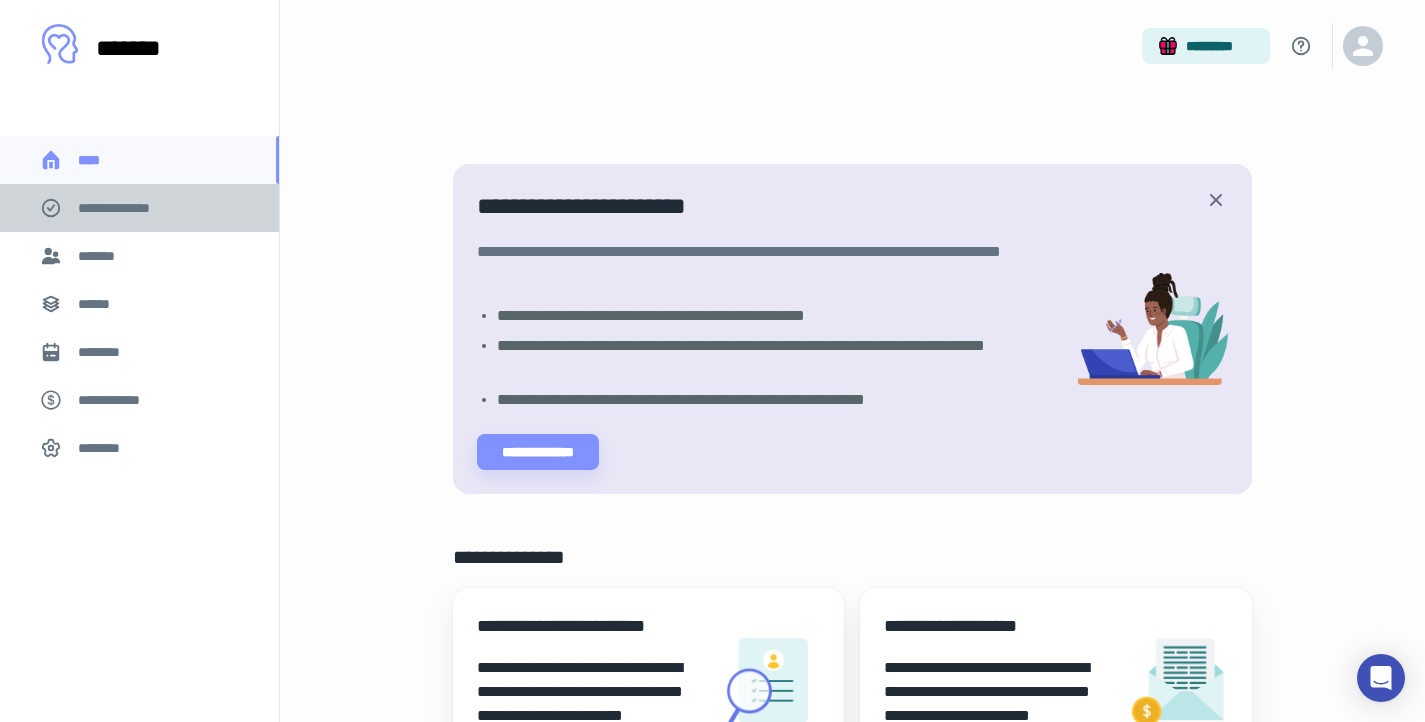 click on "**********" at bounding box center [127, 208] 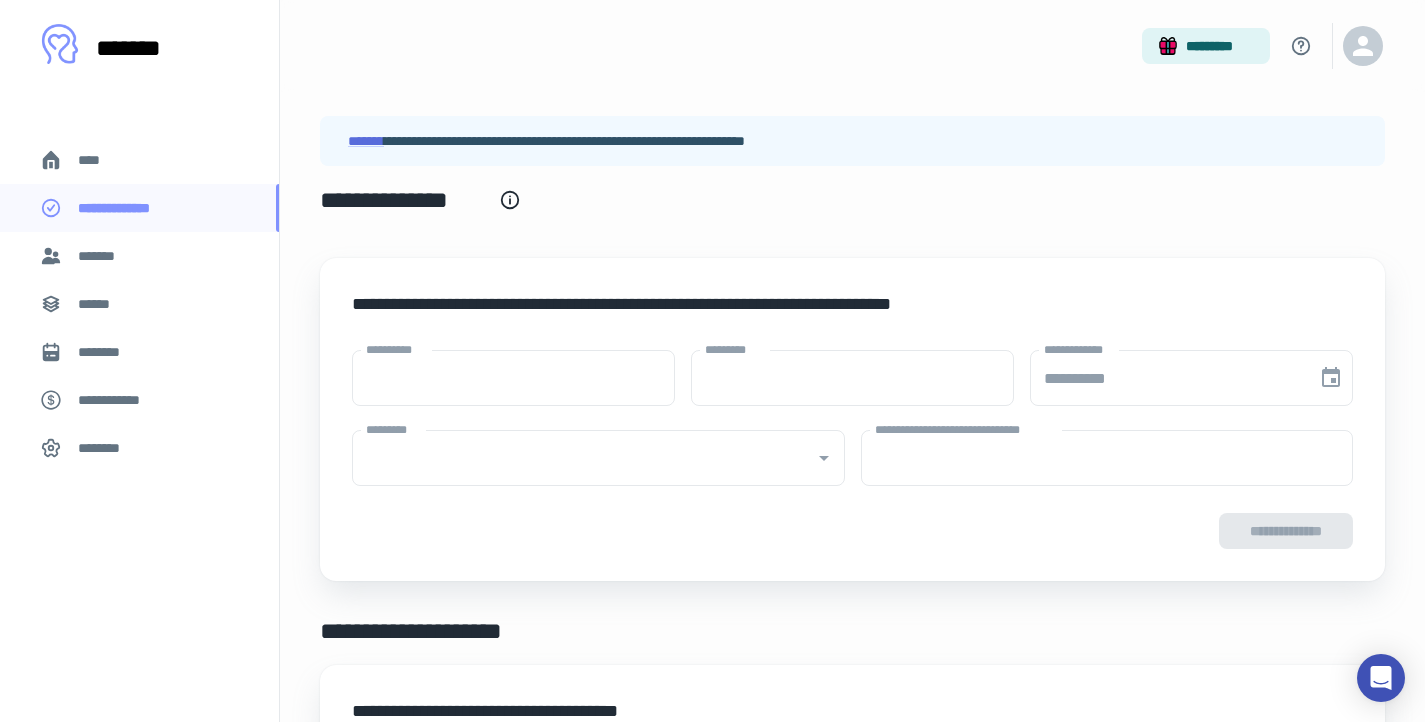 type on "****" 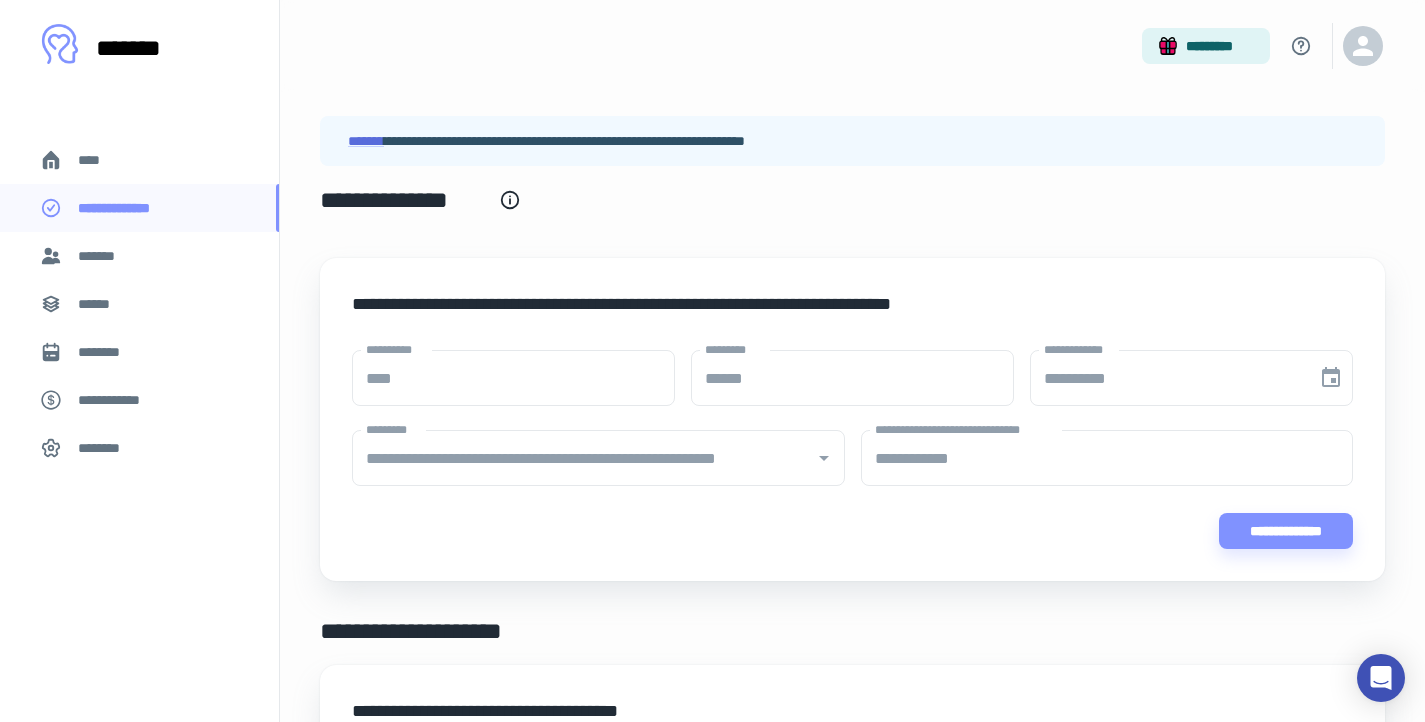 type on "**********" 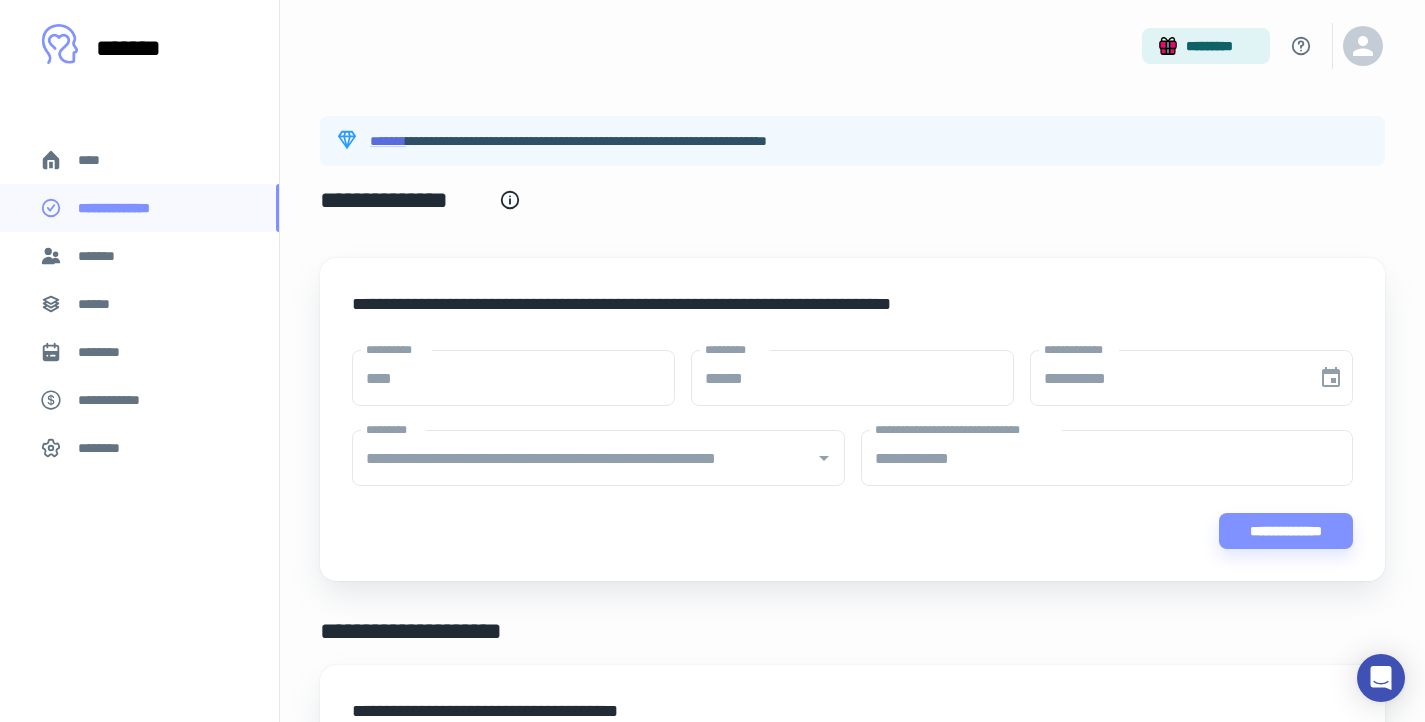 click at bounding box center (823, 458) 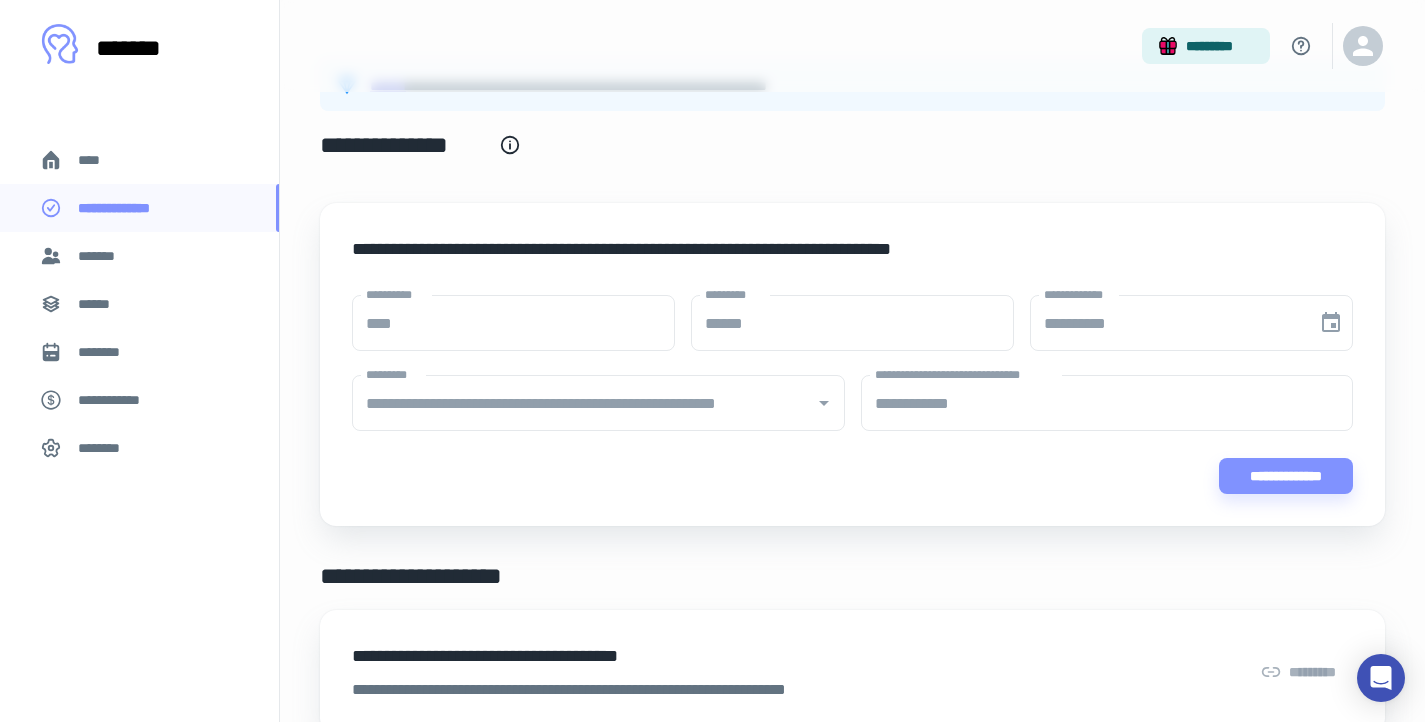 scroll, scrollTop: 53, scrollLeft: 0, axis: vertical 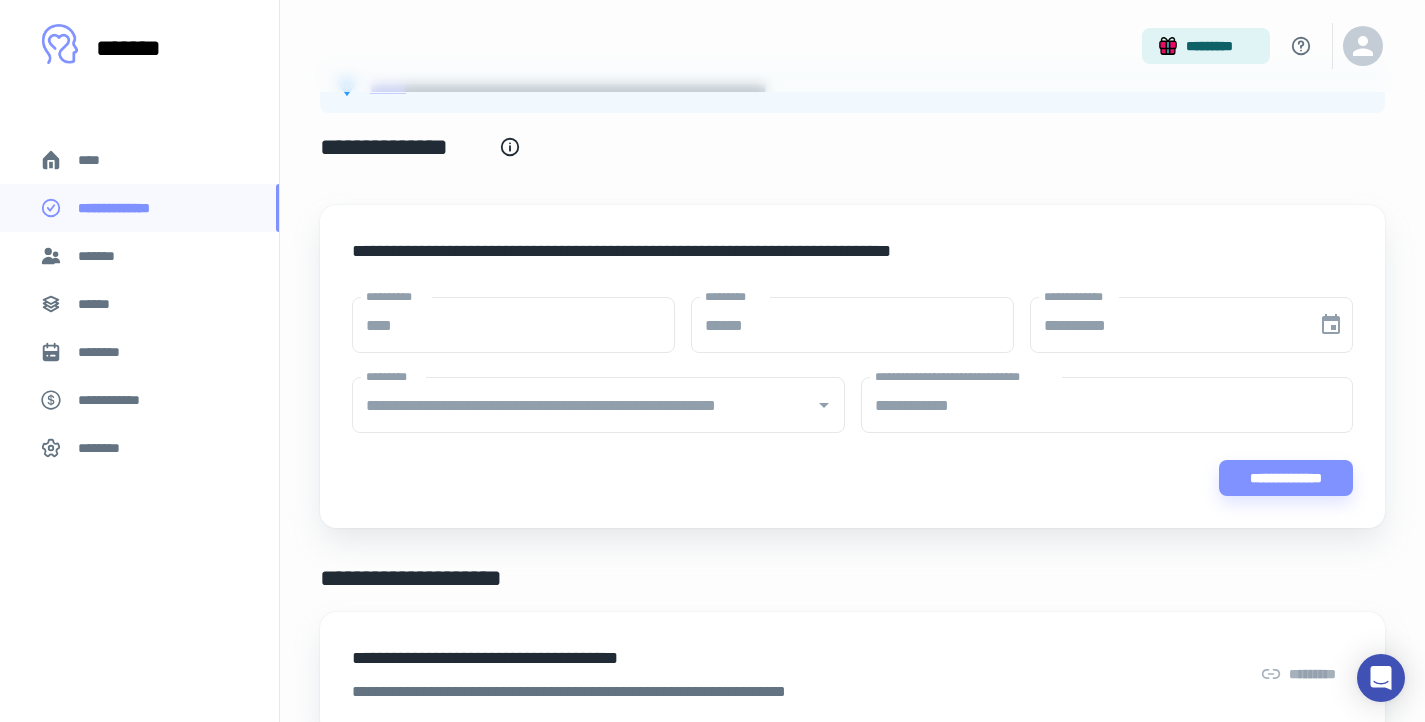 click on "[CITY] [STATE]" at bounding box center (646, 267) 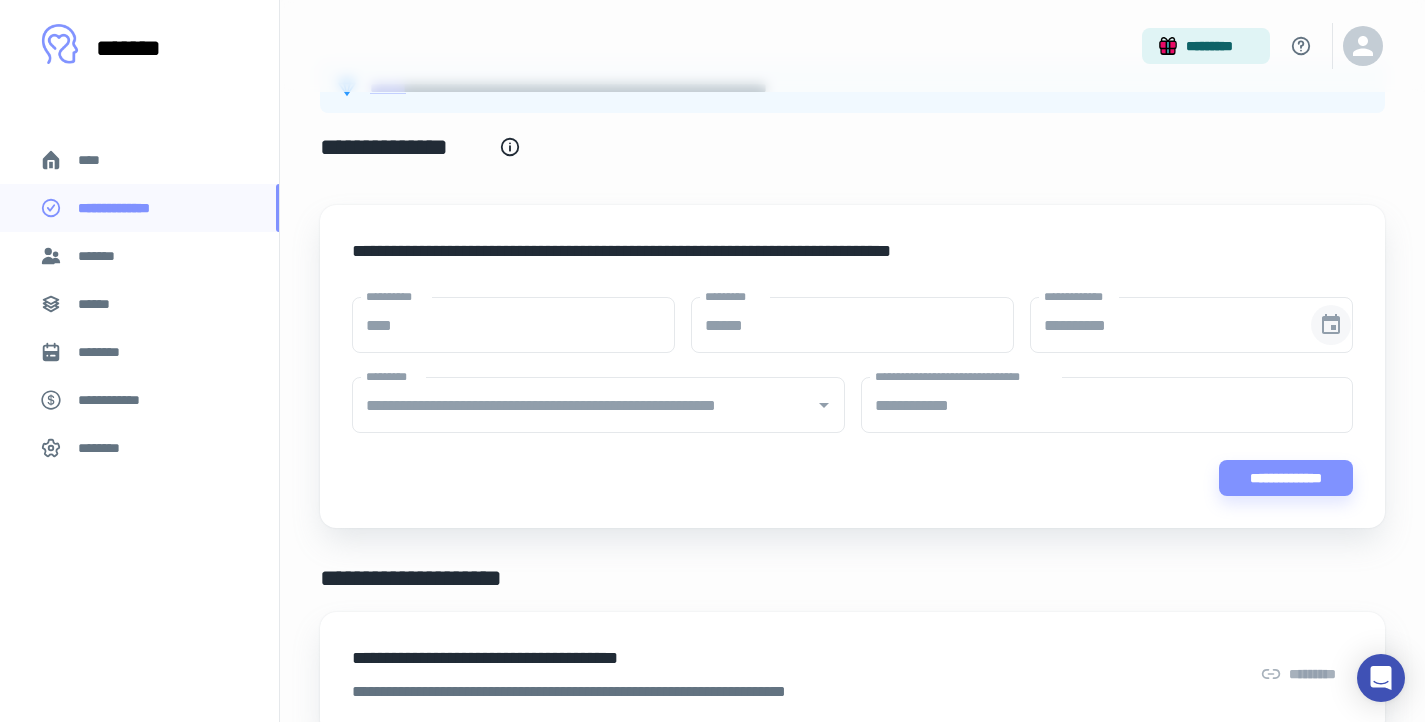 click at bounding box center [1331, 325] 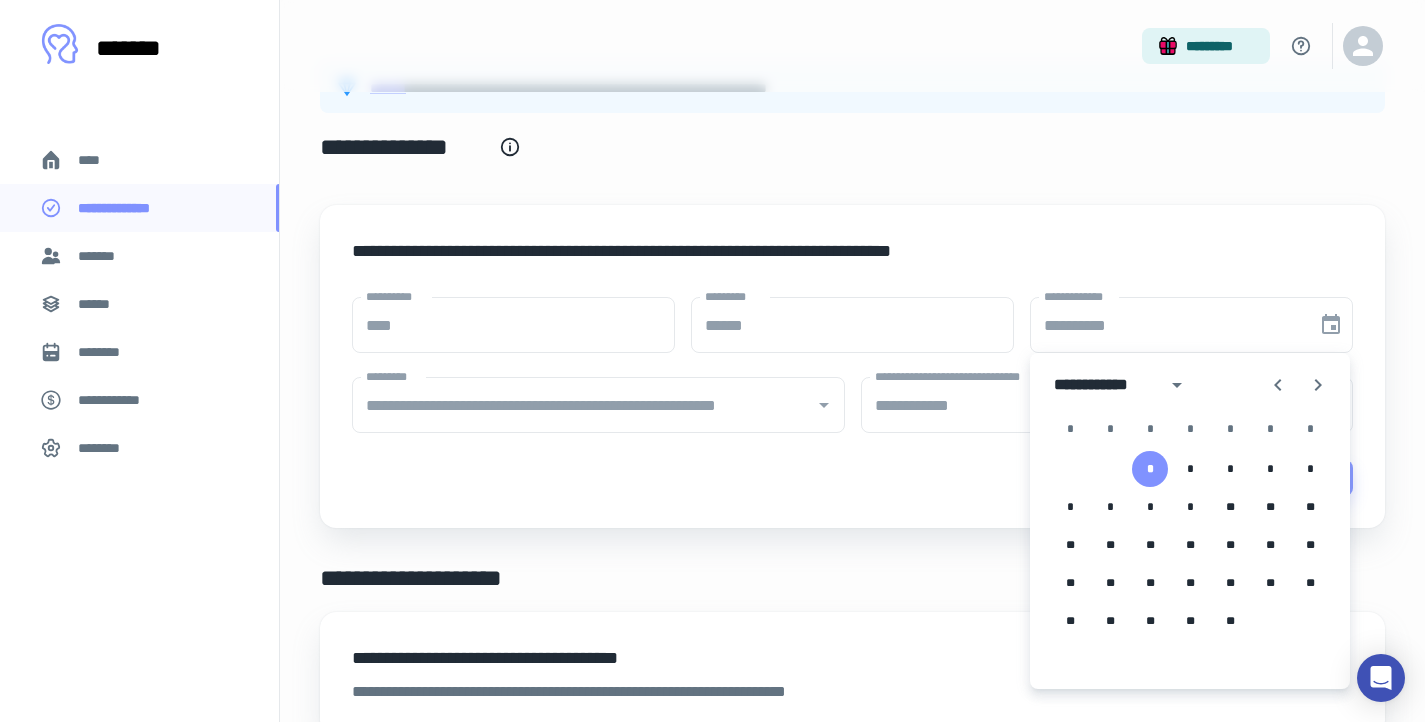 click on "[FIRST] [LAST] [LAST]" at bounding box center (1107, 406) 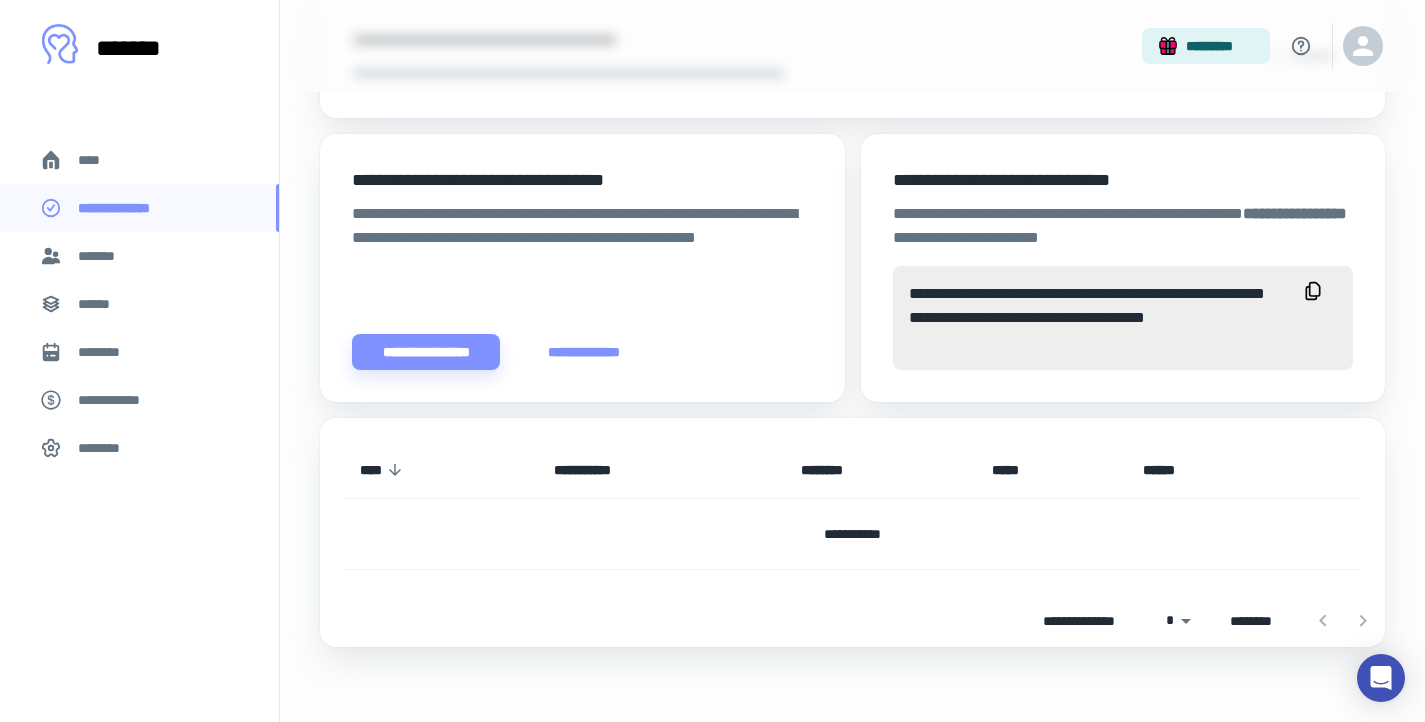 scroll, scrollTop: 676, scrollLeft: 0, axis: vertical 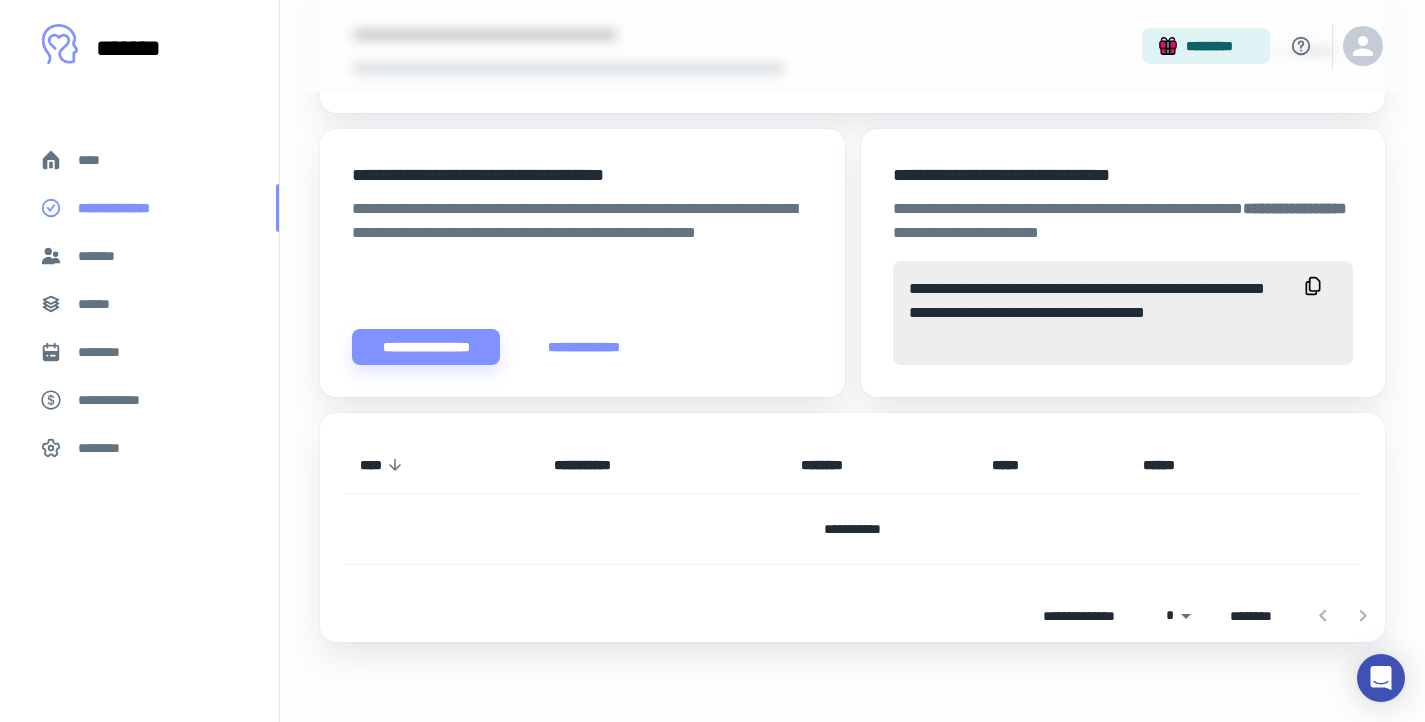 click on "**********" at bounding box center [128, 208] 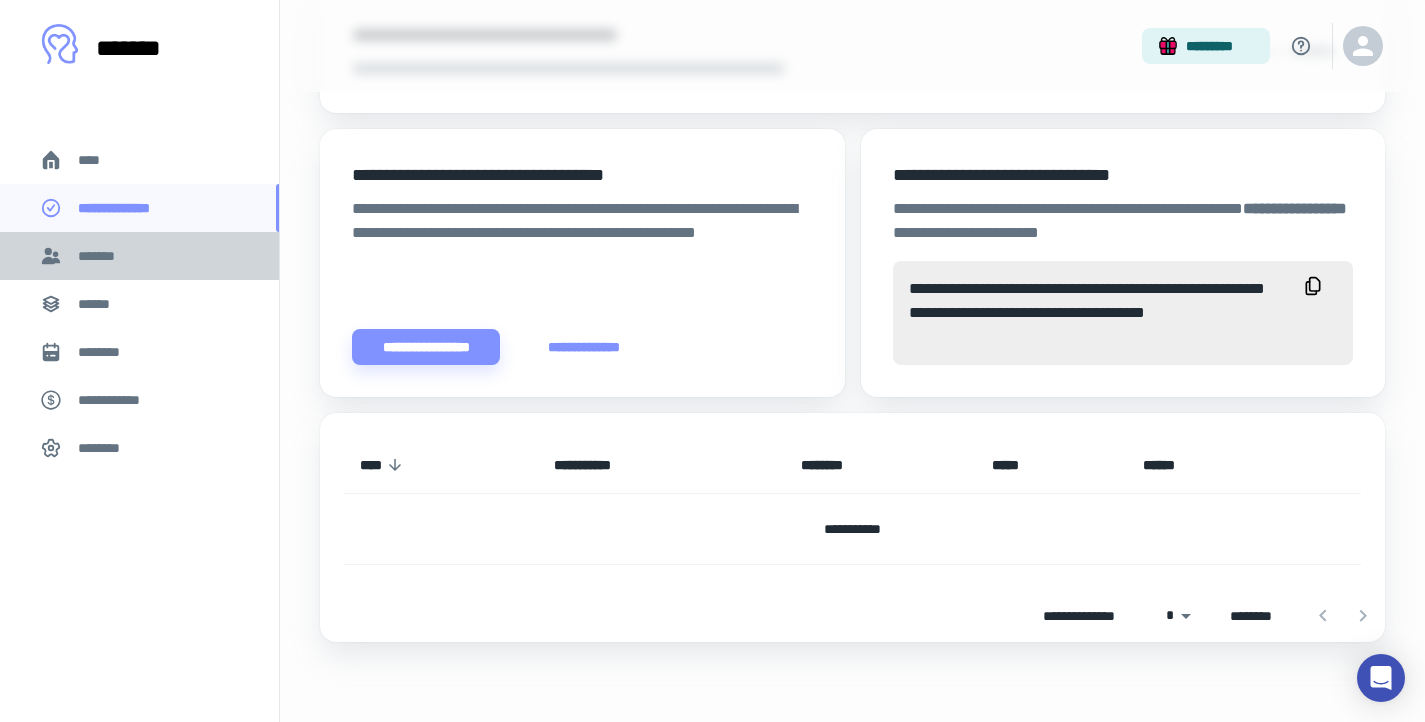 click on "*******" at bounding box center [100, 256] 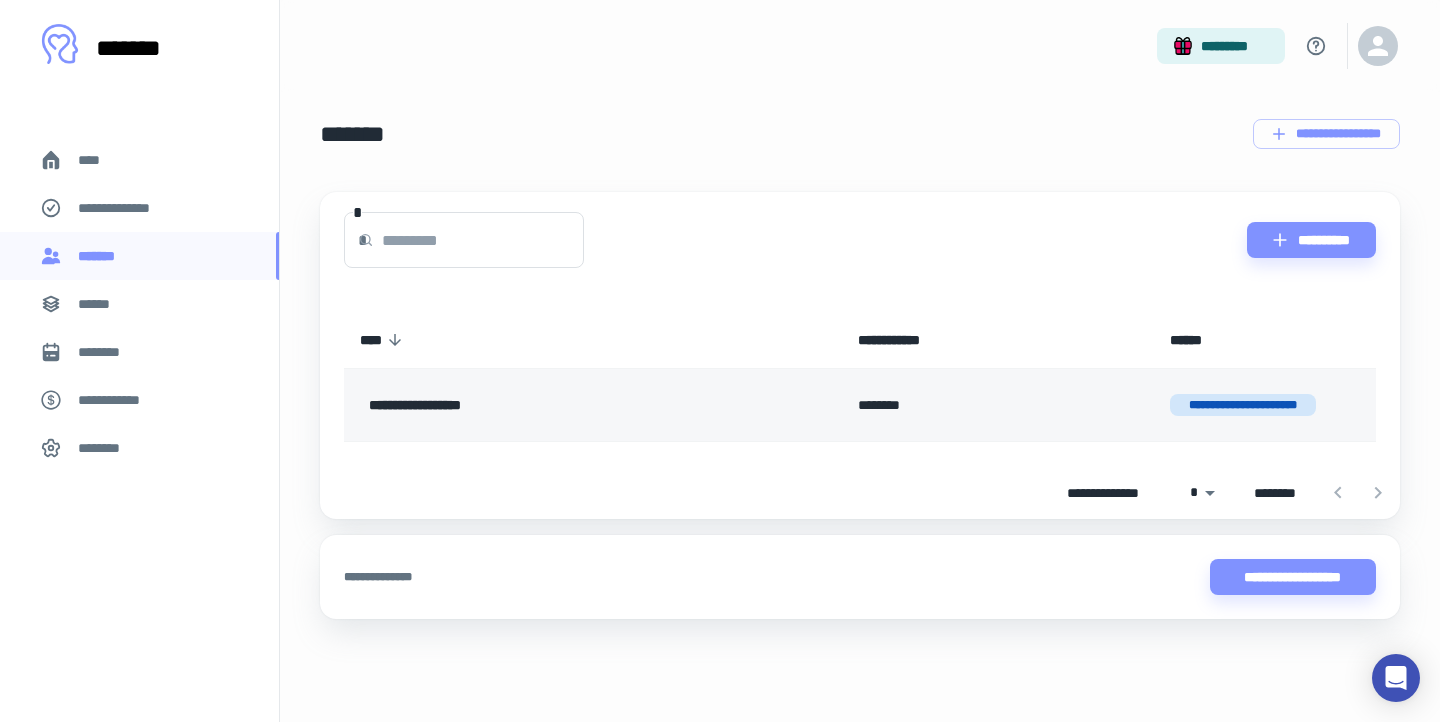 click on "**********" at bounding box center [543, 405] 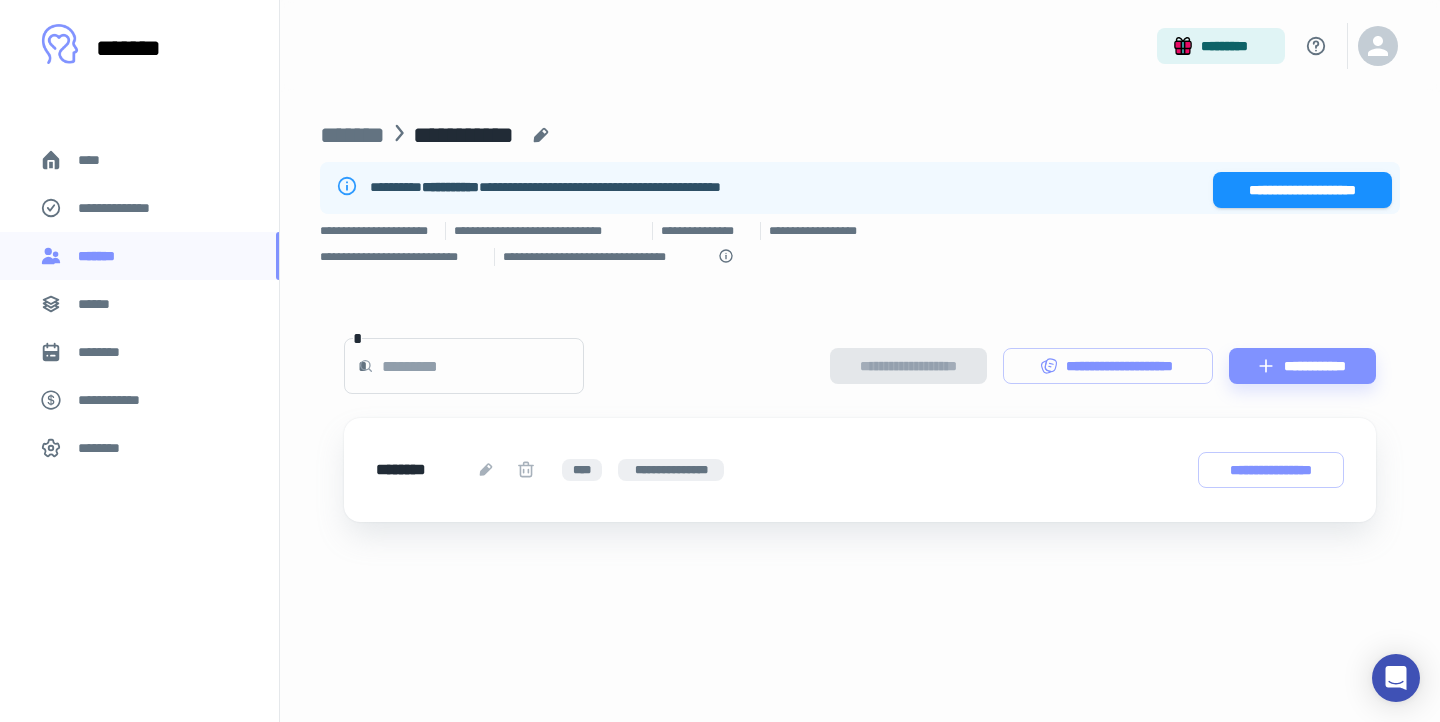 click at bounding box center (483, 366) 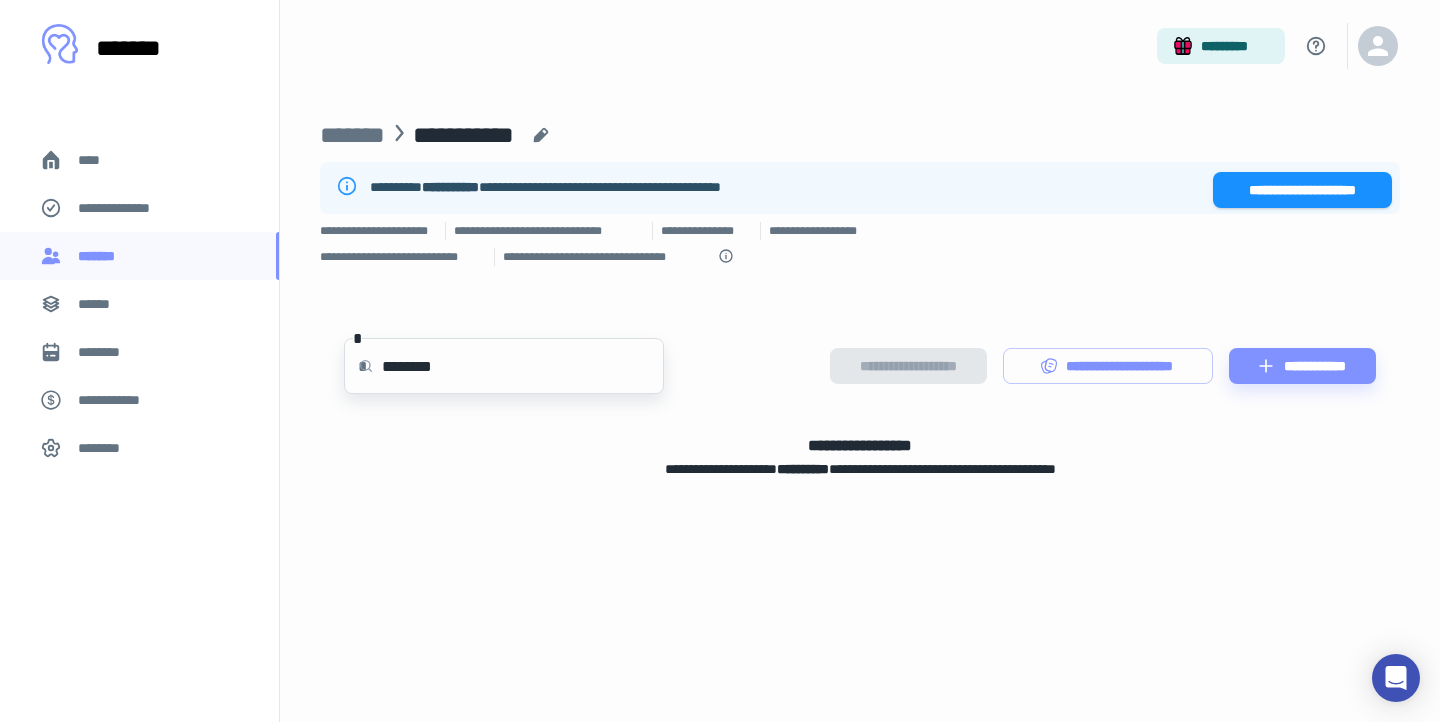 click on "*******" at bounding box center (523, 366) 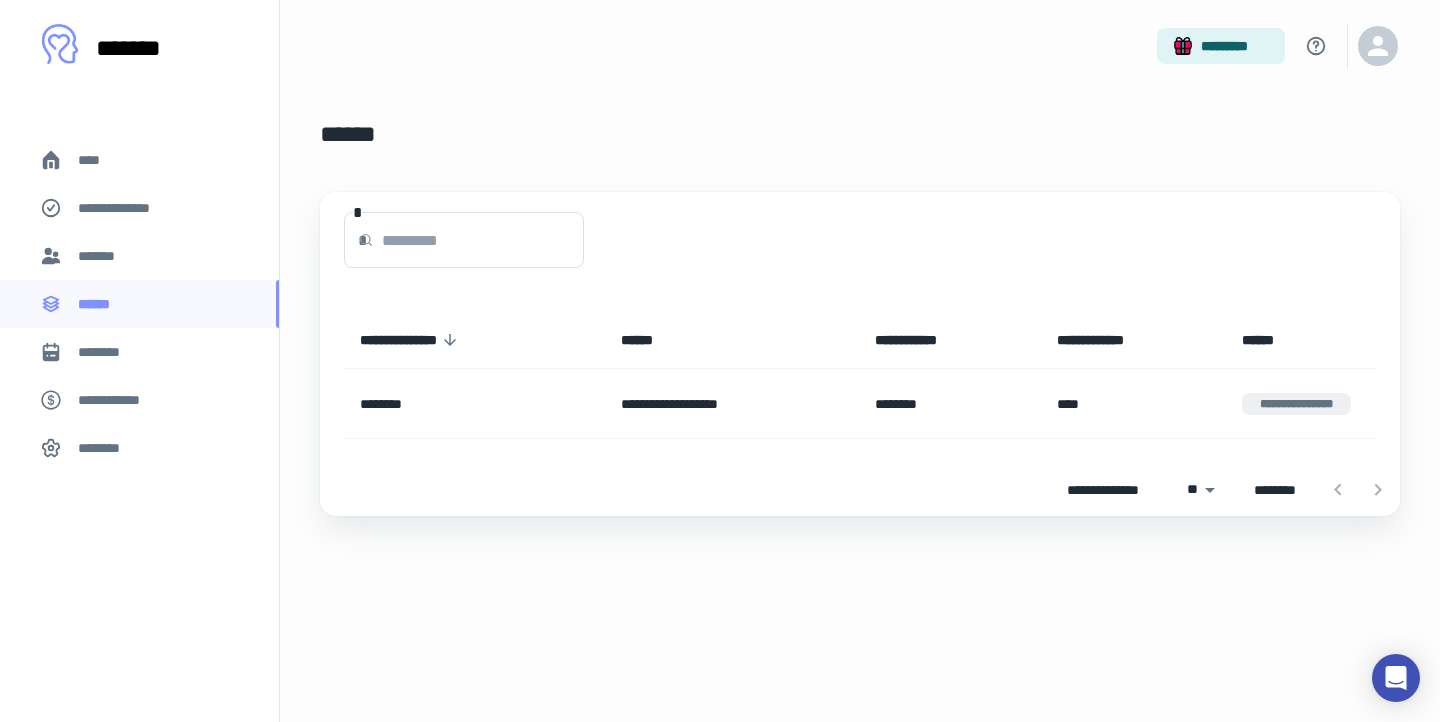 click on "********" at bounding box center (139, 352) 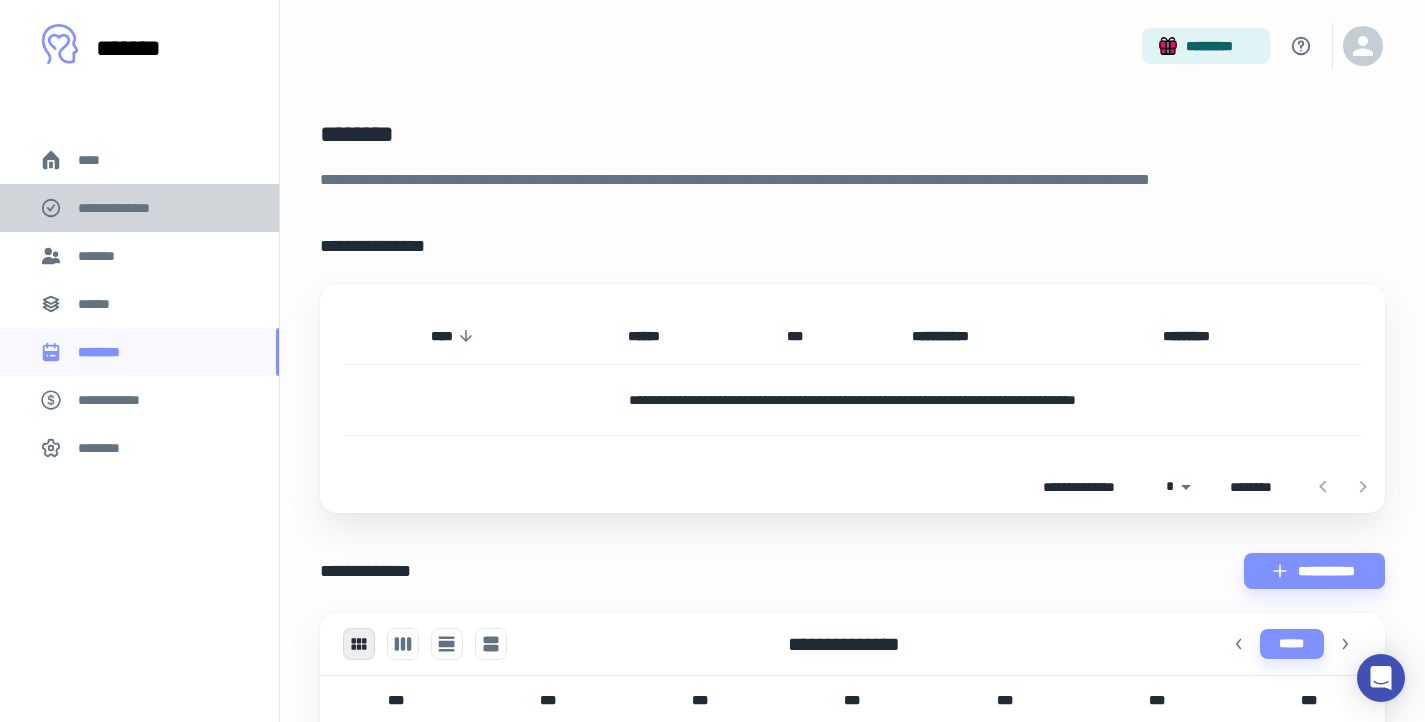 click on "**********" at bounding box center [127, 208] 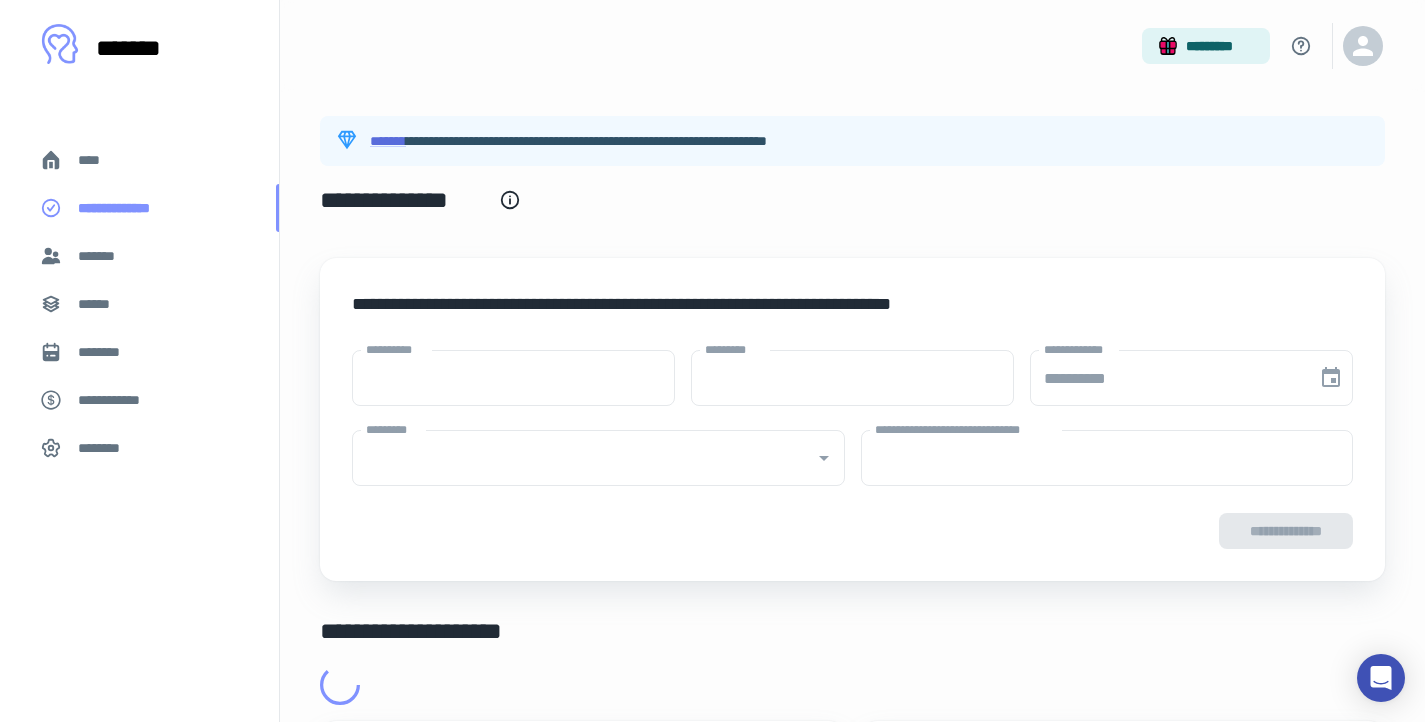 type on "****" 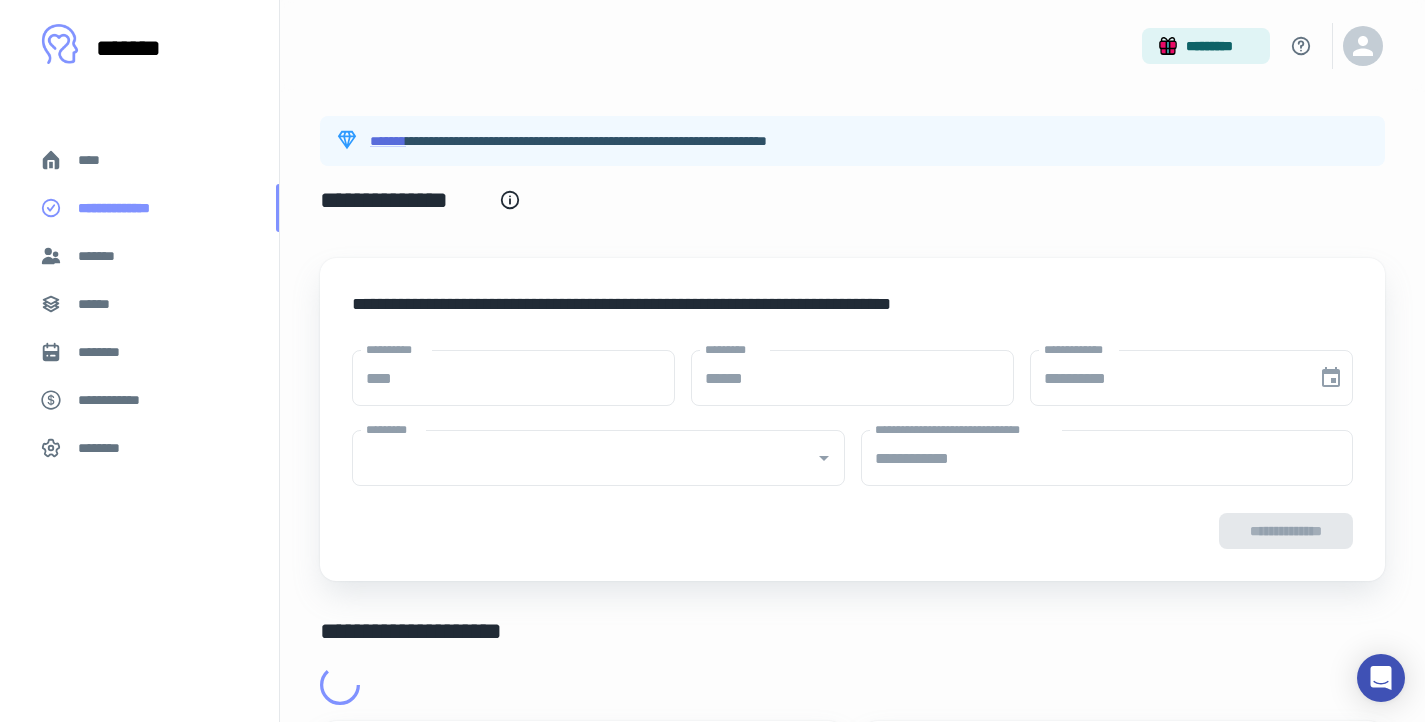 type on "**********" 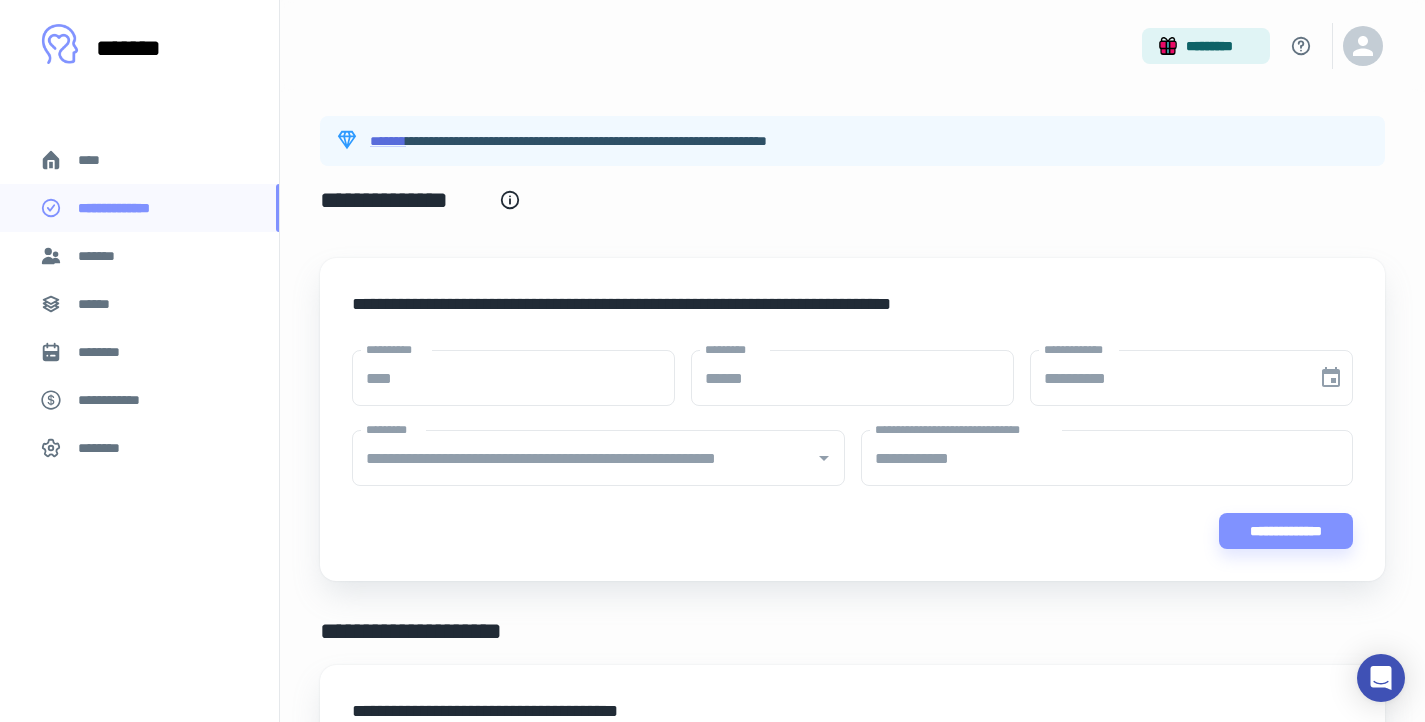 click on "[STREET] [CITY]" at bounding box center [598, 458] 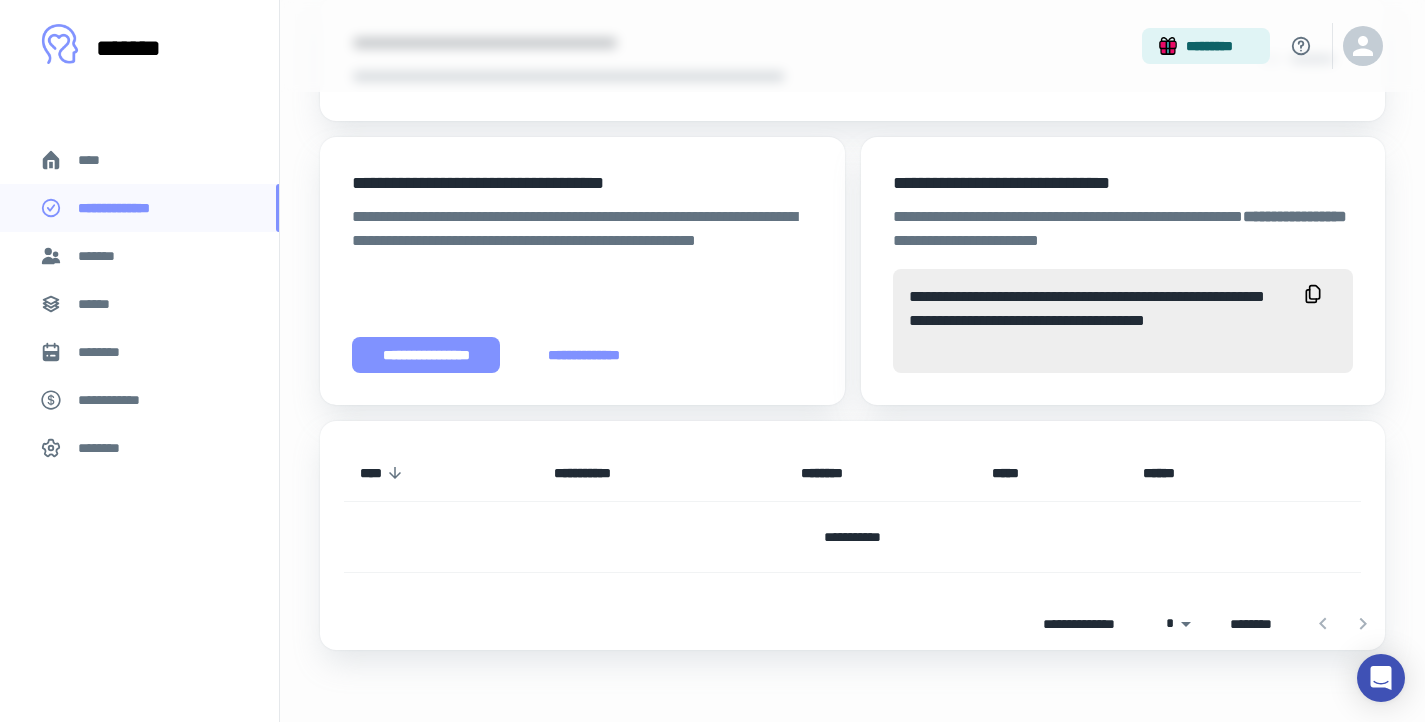 scroll, scrollTop: 676, scrollLeft: 0, axis: vertical 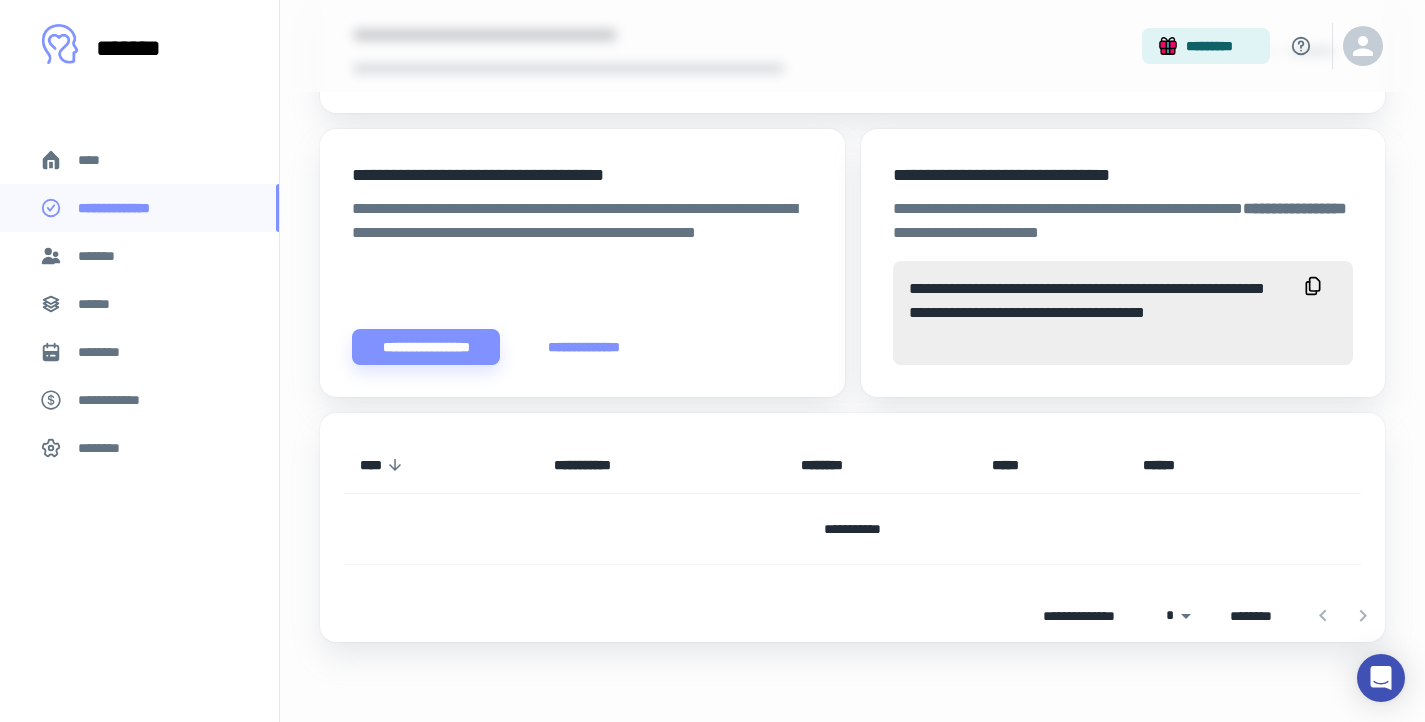 click on "******" at bounding box center (100, 304) 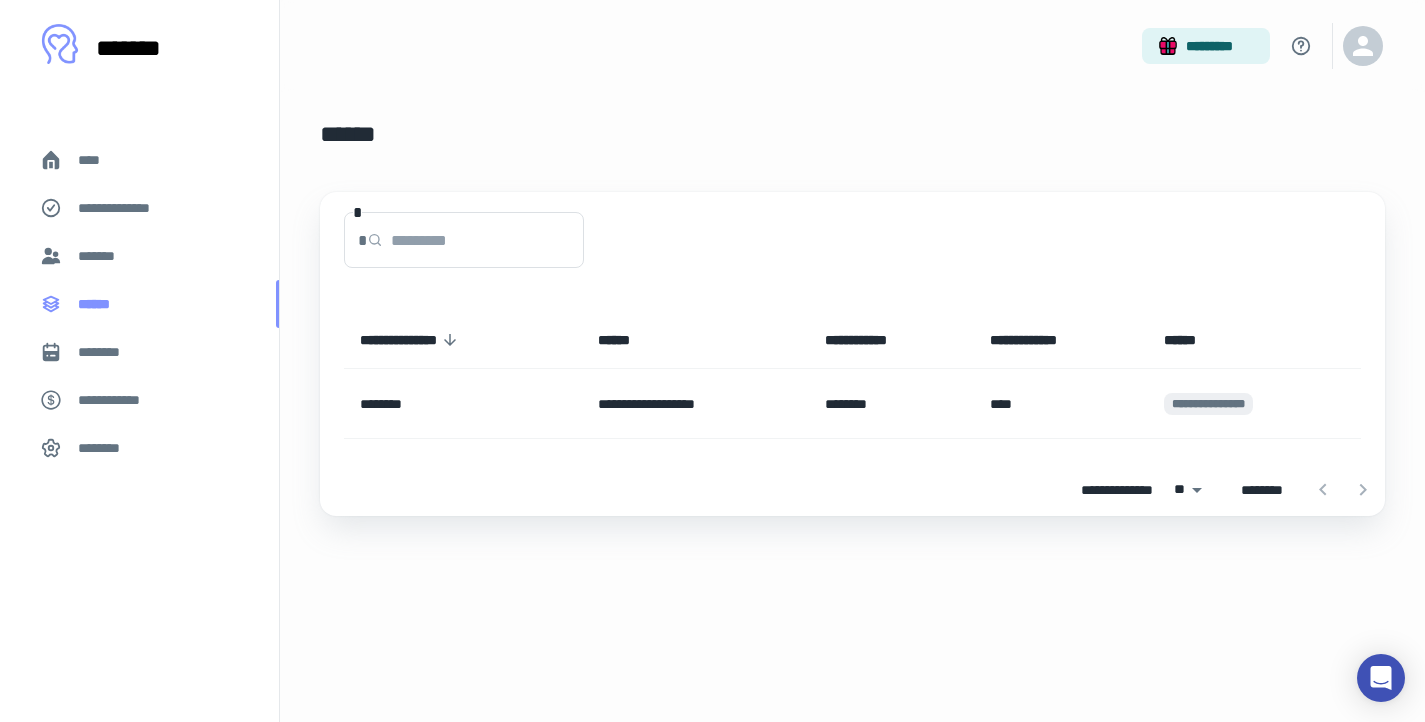scroll, scrollTop: 0, scrollLeft: 0, axis: both 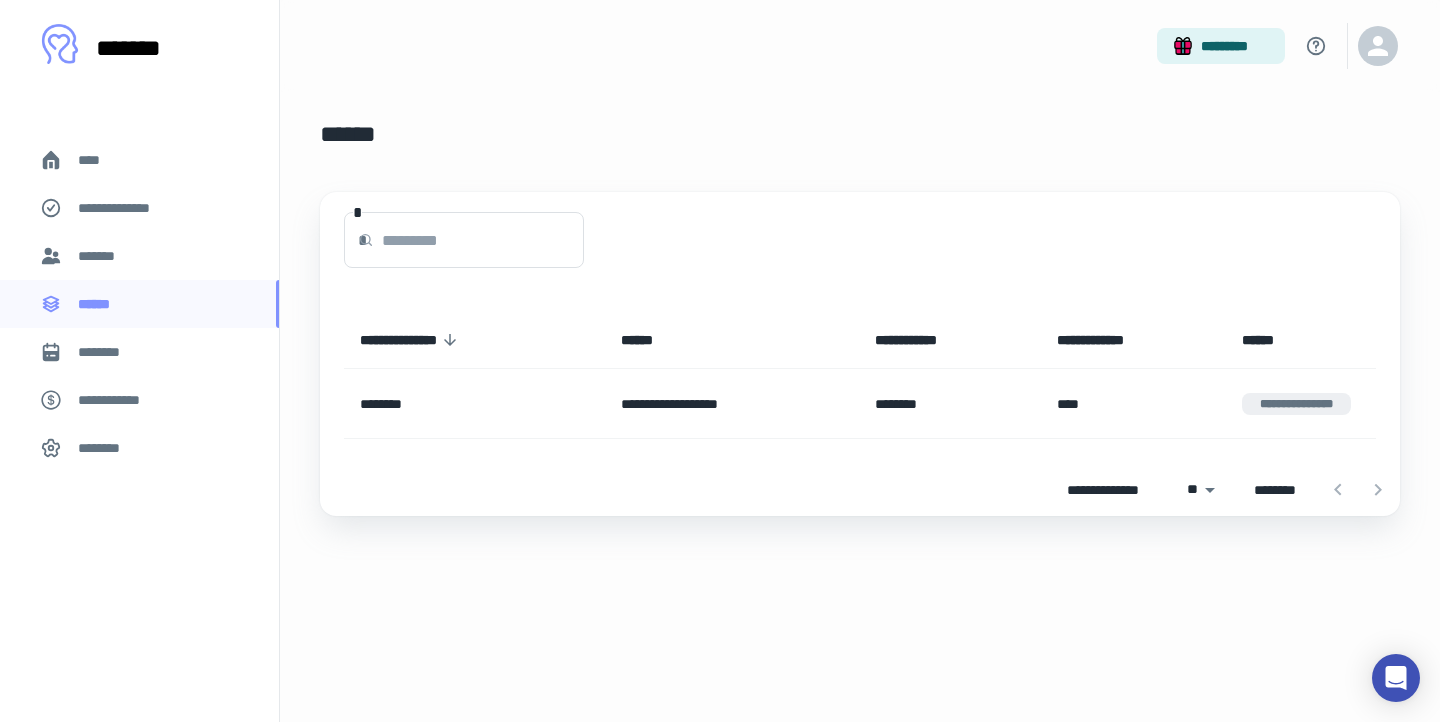 click on "****" at bounding box center (97, 160) 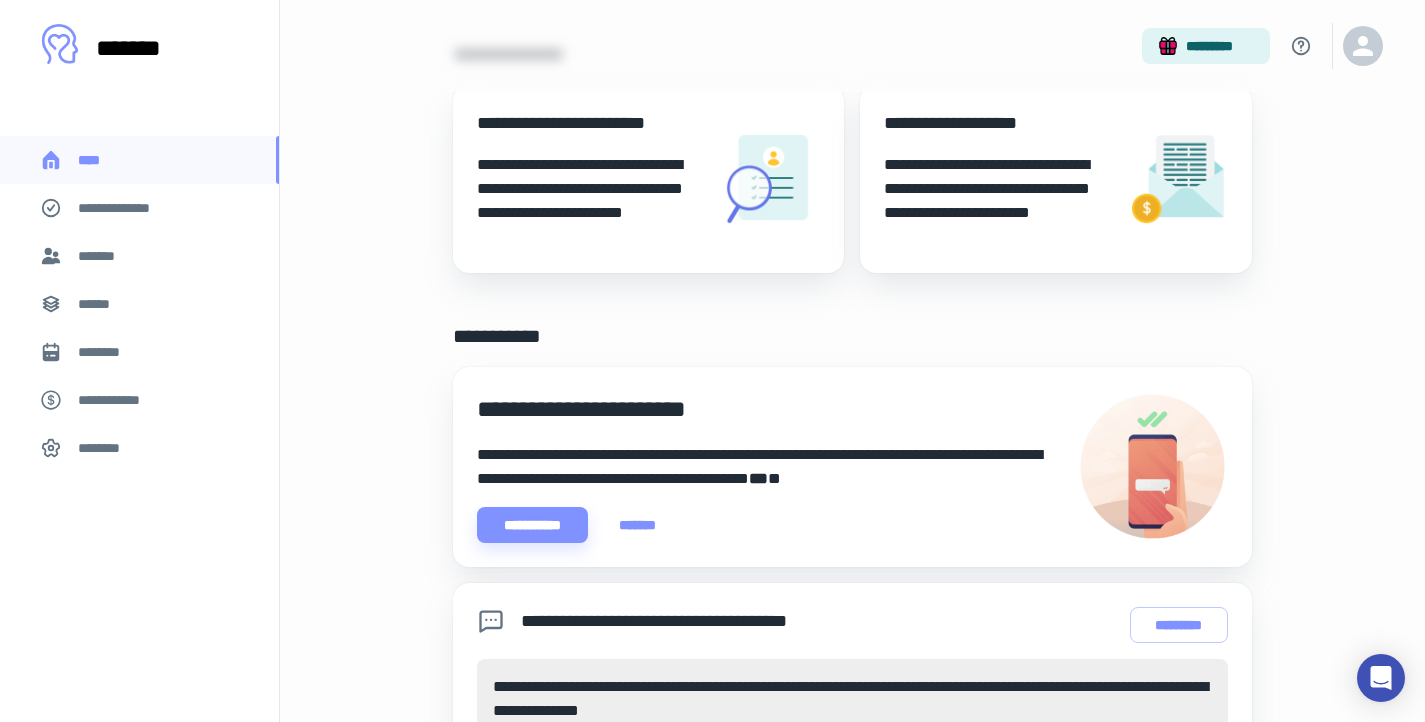 scroll, scrollTop: 509, scrollLeft: 0, axis: vertical 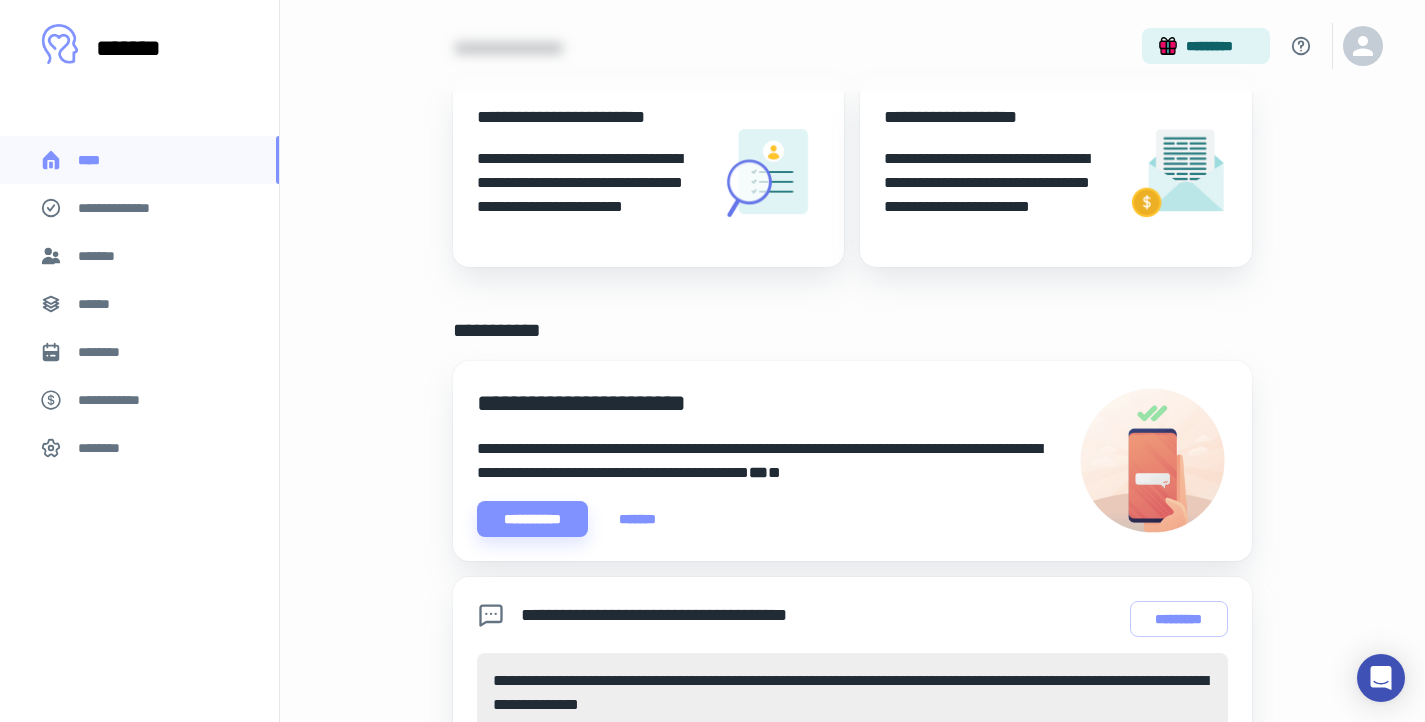 click on "**********" at bounding box center [590, 195] 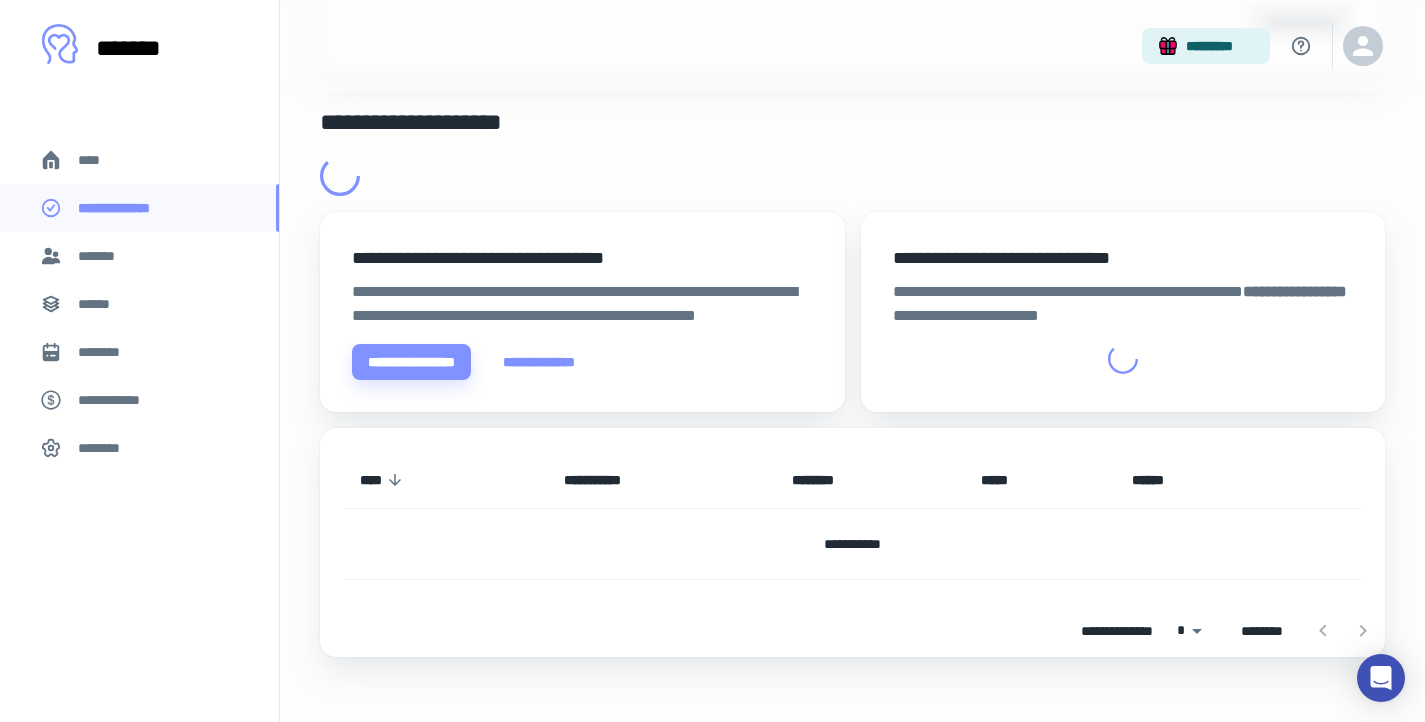 scroll, scrollTop: 0, scrollLeft: 0, axis: both 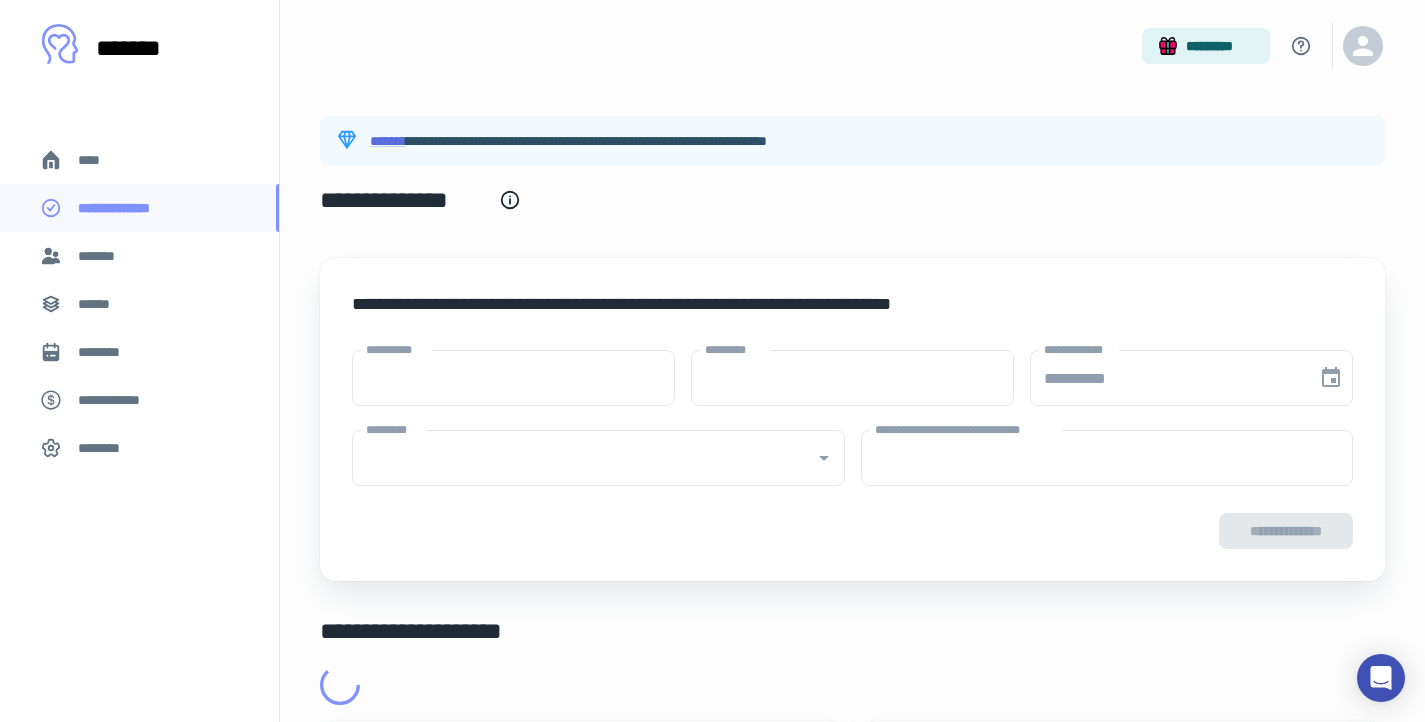 type on "****" 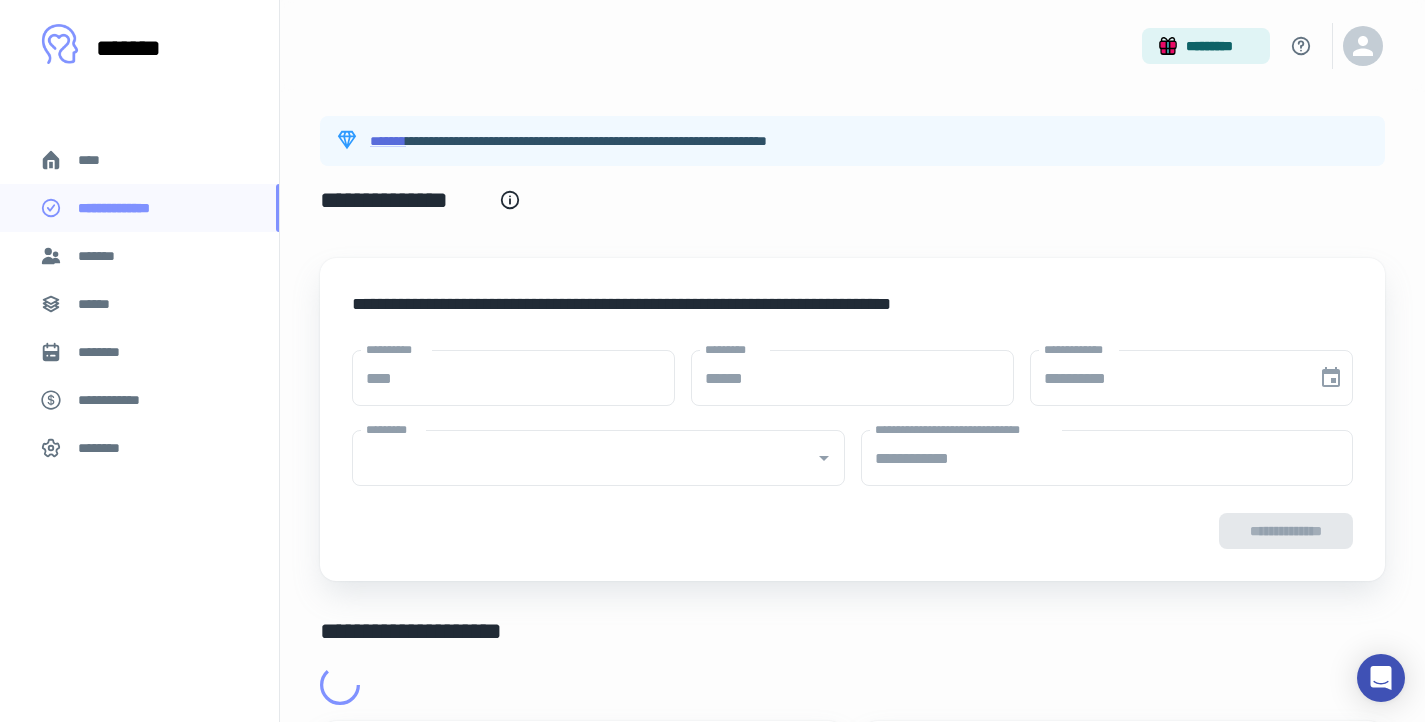 type on "**********" 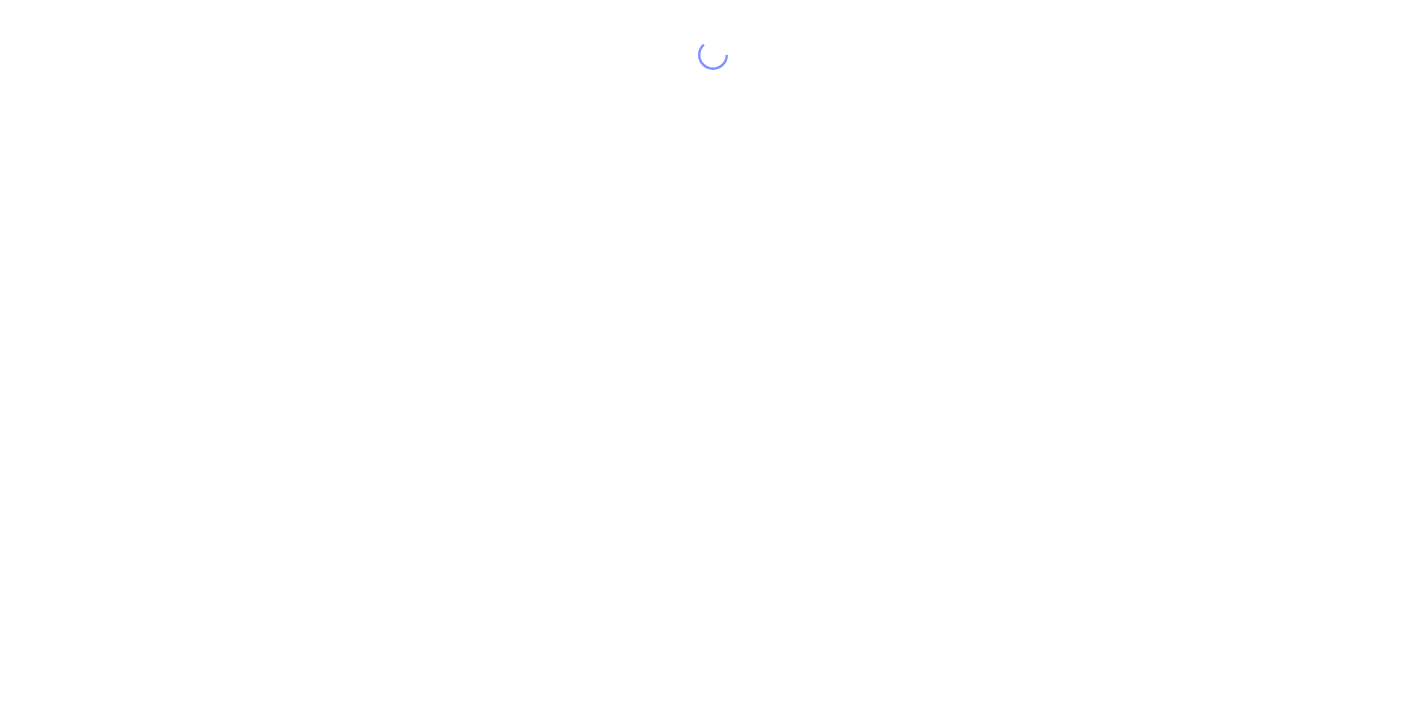 scroll, scrollTop: 0, scrollLeft: 0, axis: both 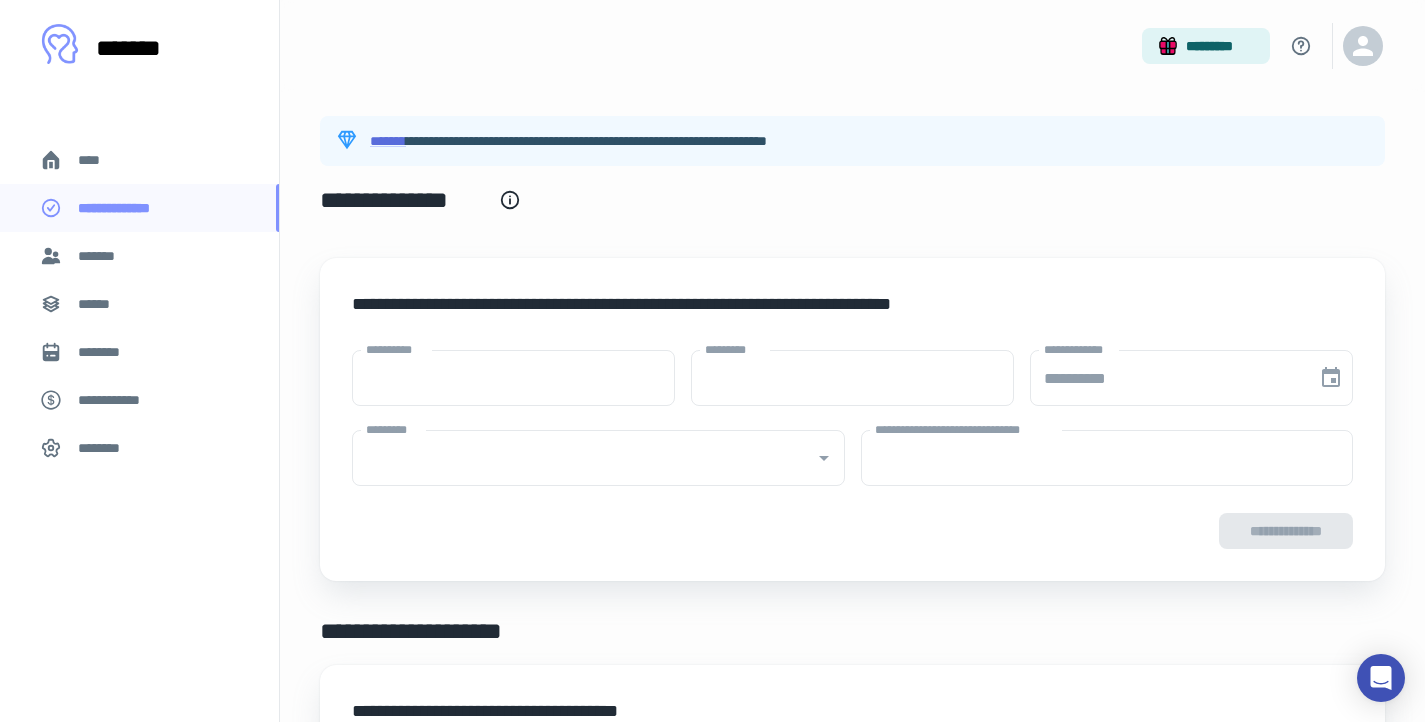type on "****" 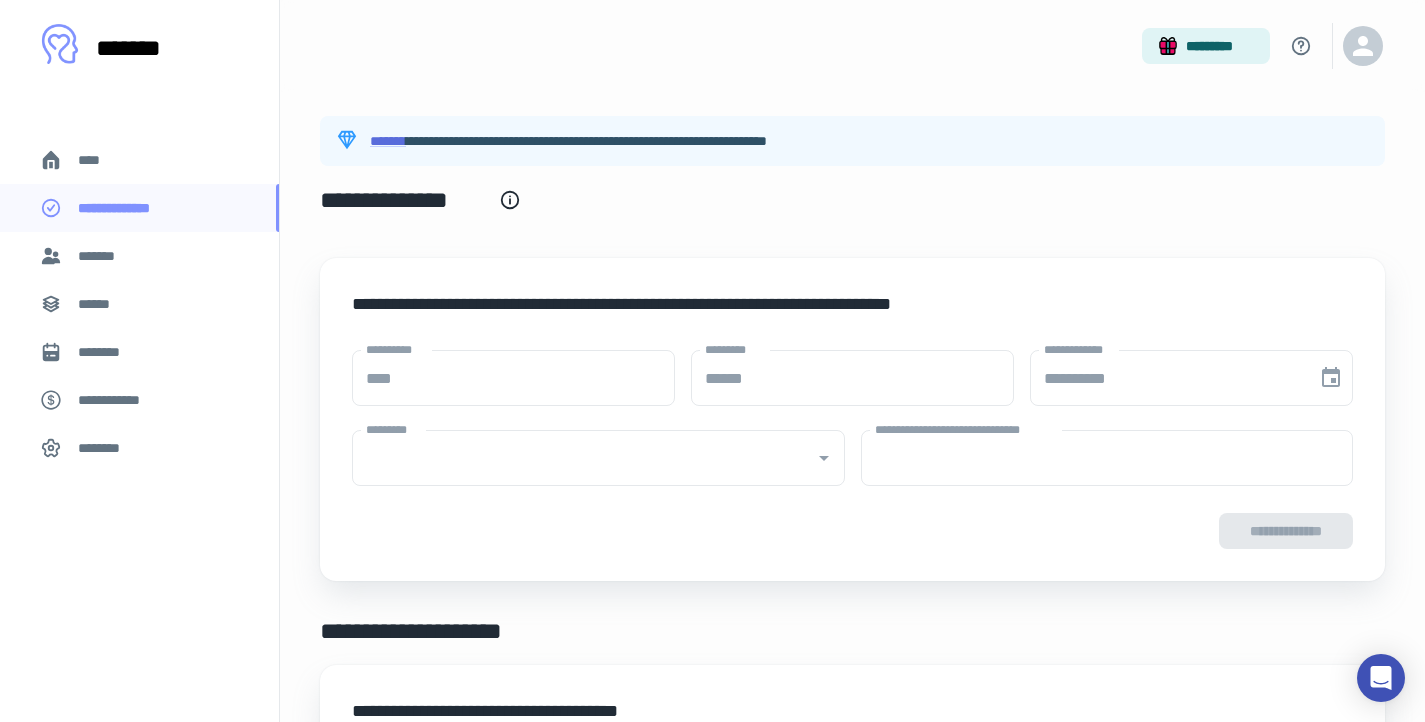 type on "**********" 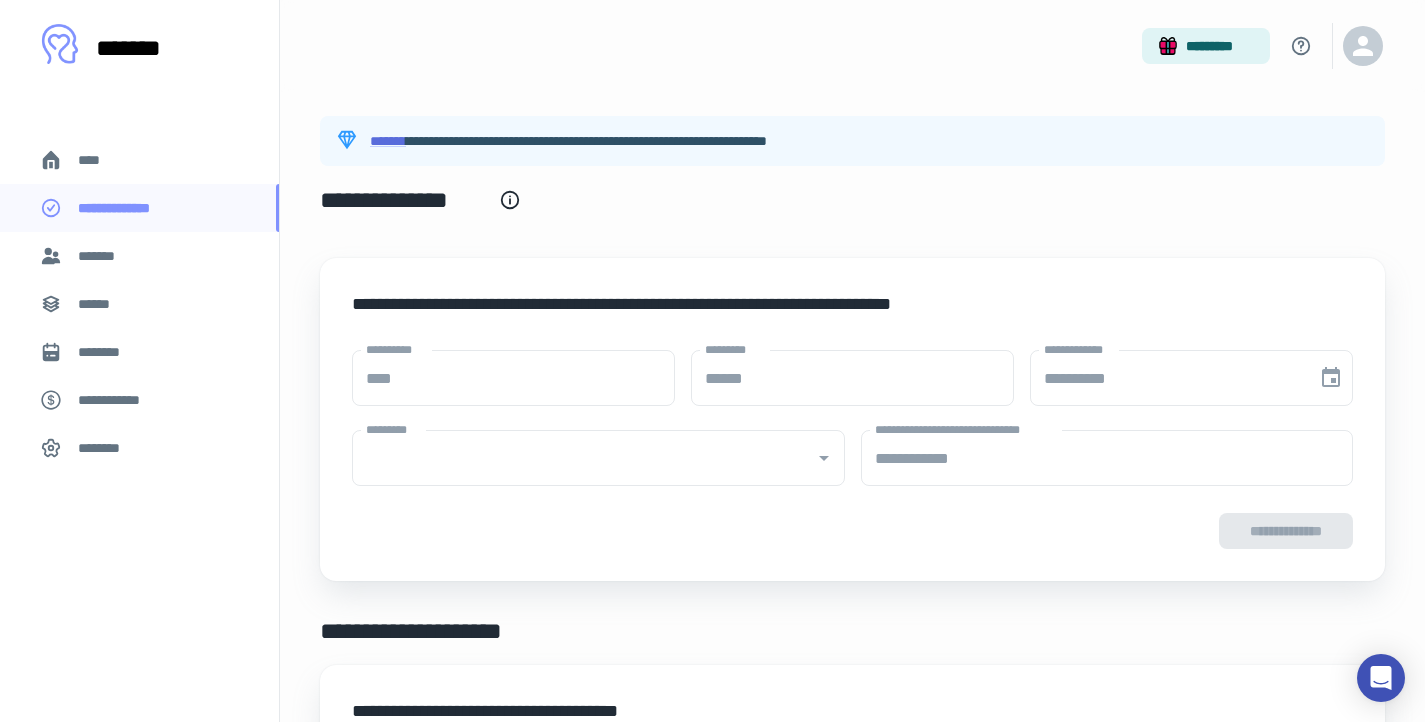 type on "**********" 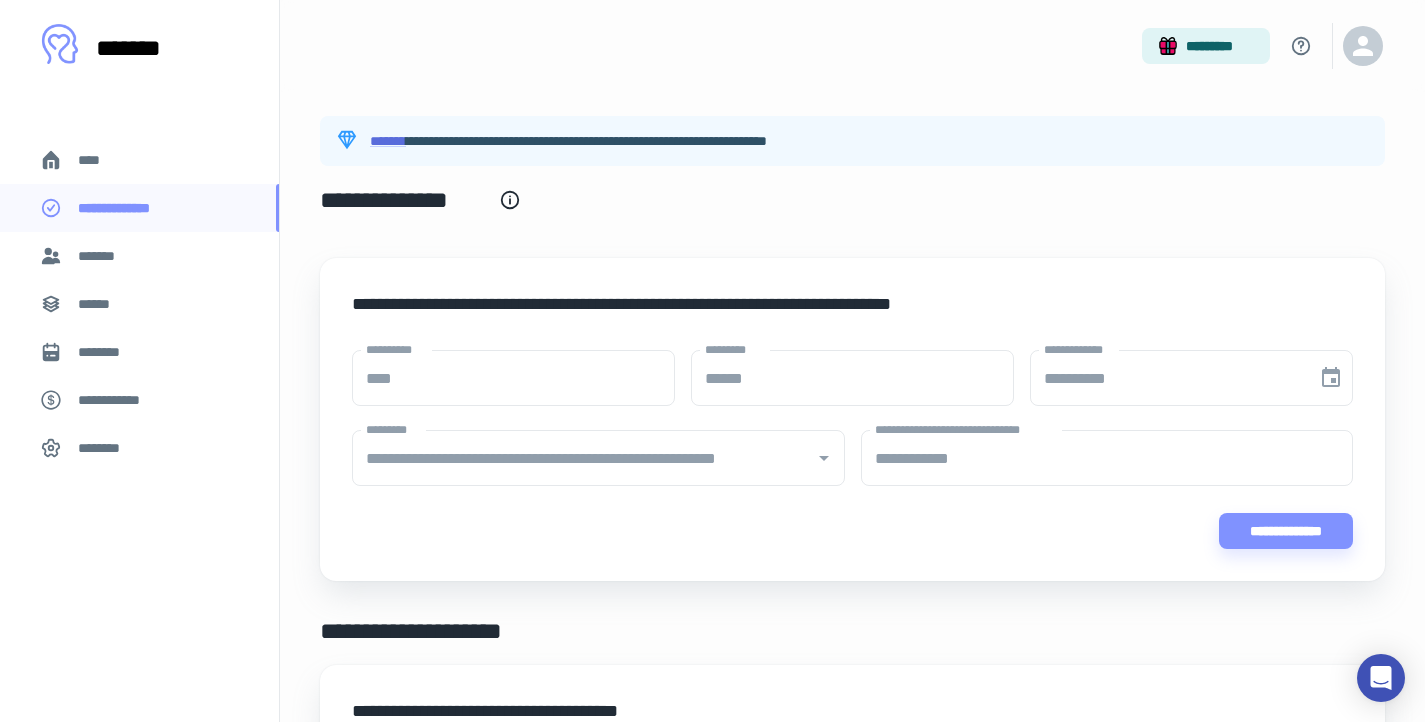 click on "****" at bounding box center [97, 160] 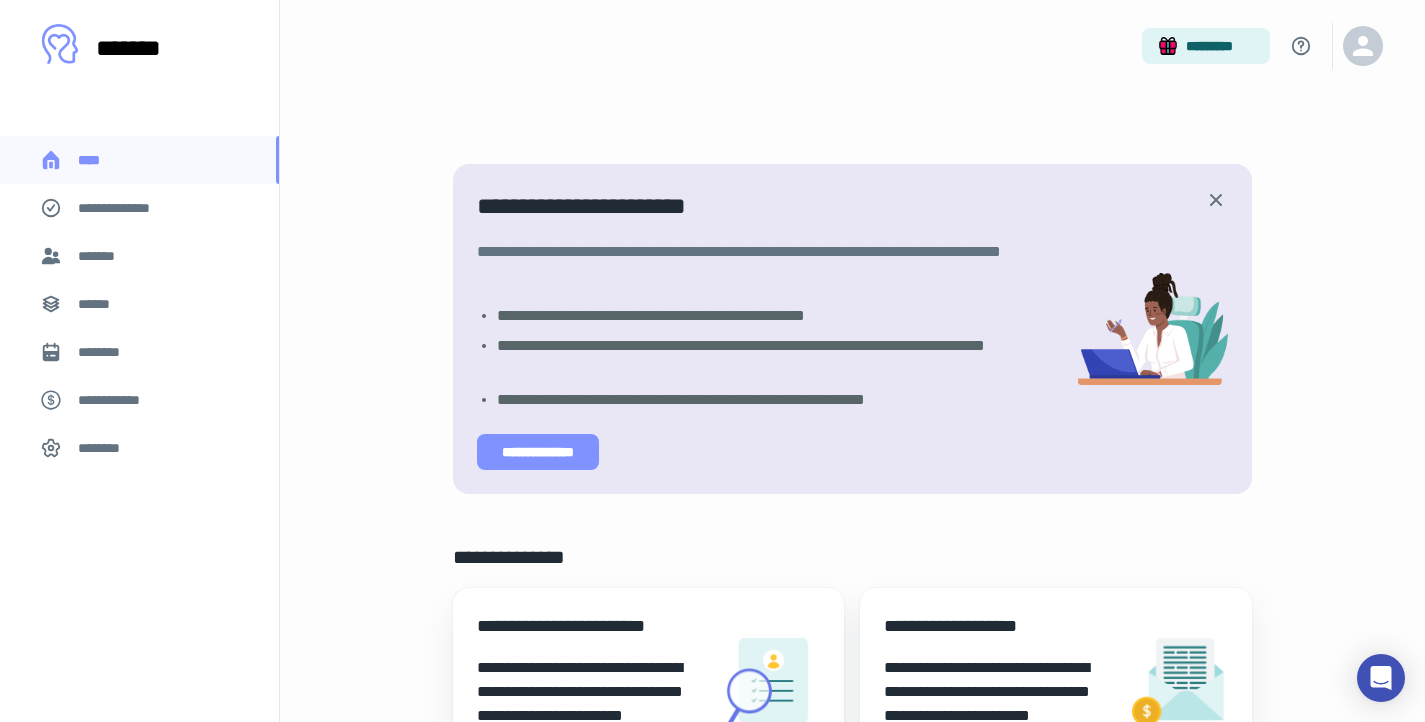 click on "**********" at bounding box center [538, 452] 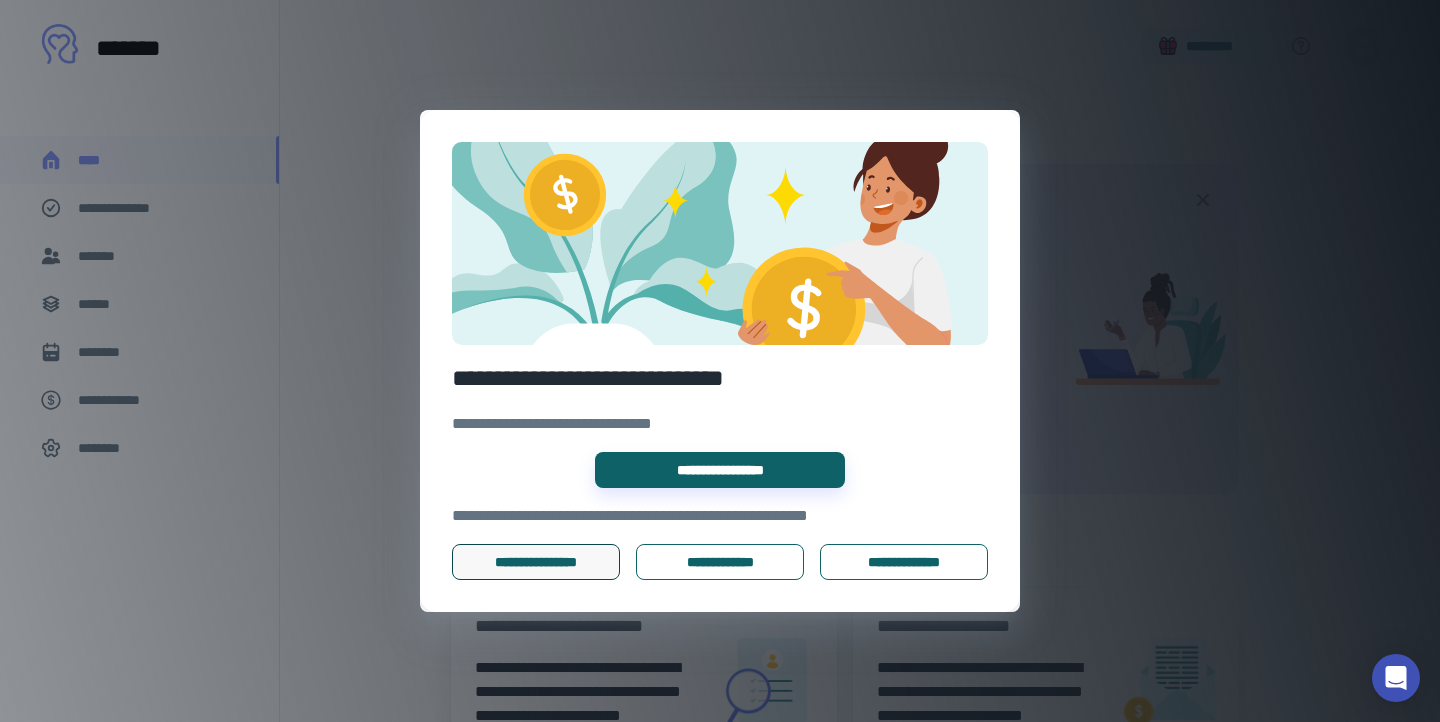 click on "**********" at bounding box center [536, 562] 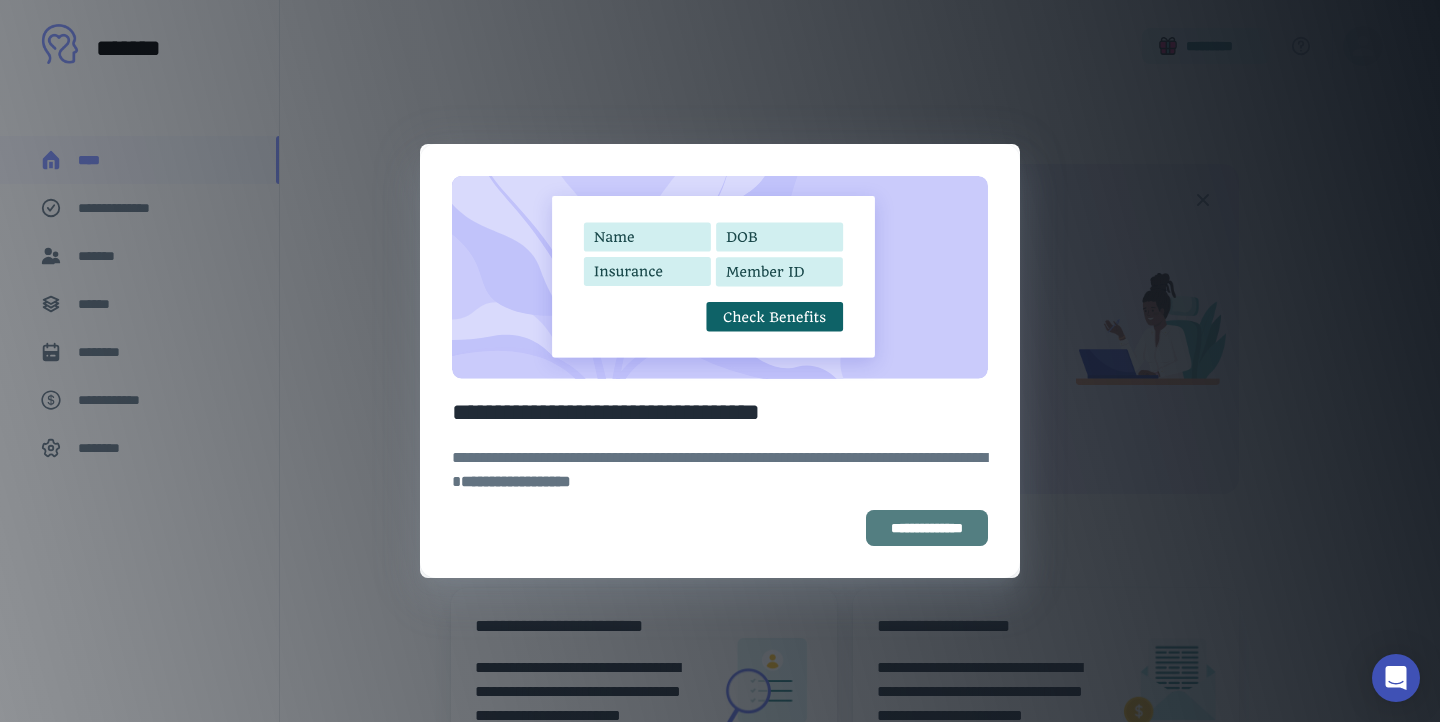 click on "**********" at bounding box center (927, 528) 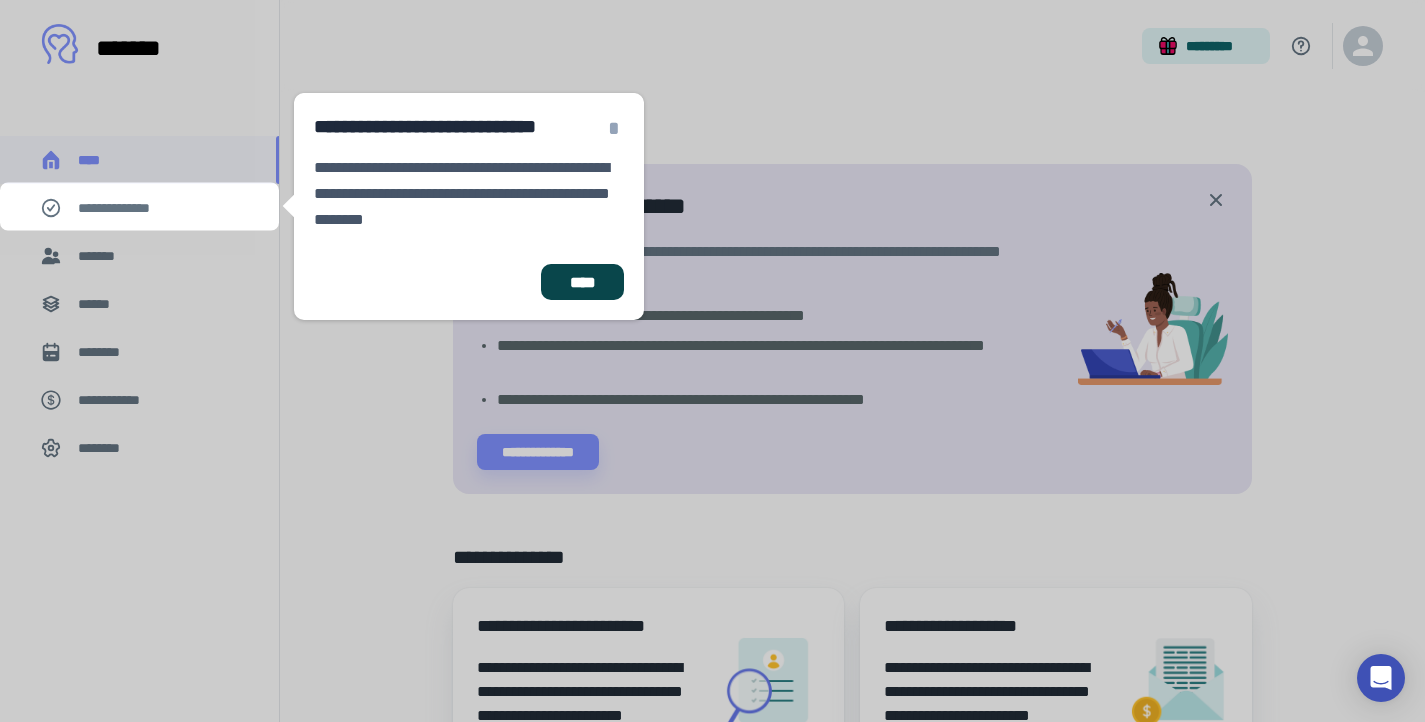 click on "****" at bounding box center (582, 282) 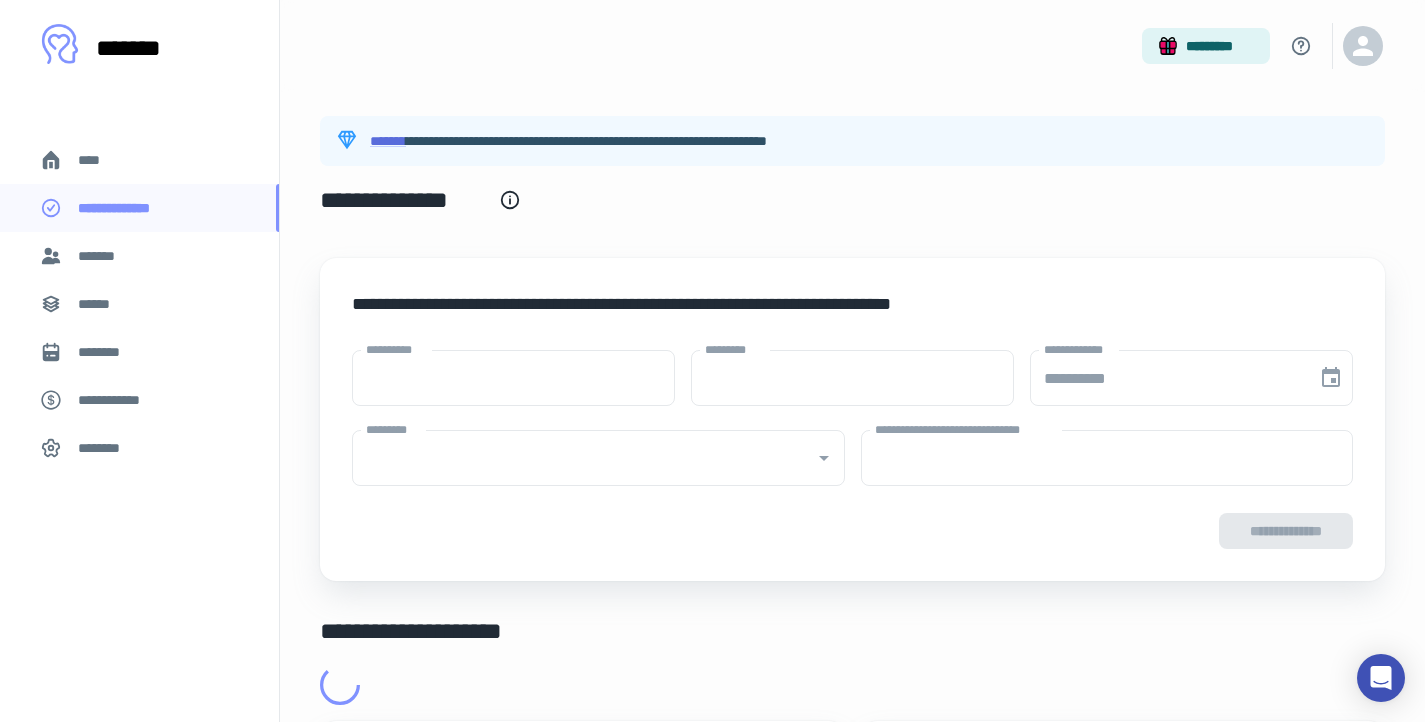 type on "****" 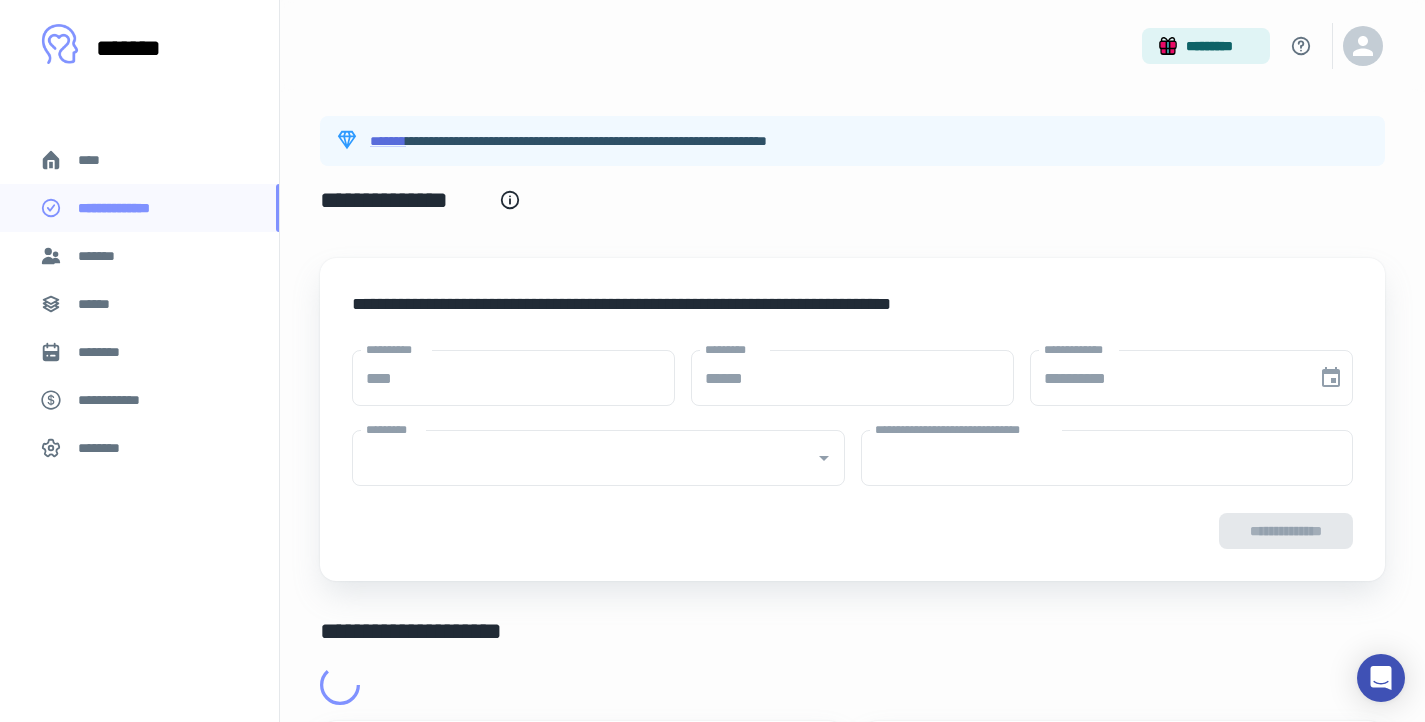 type on "**********" 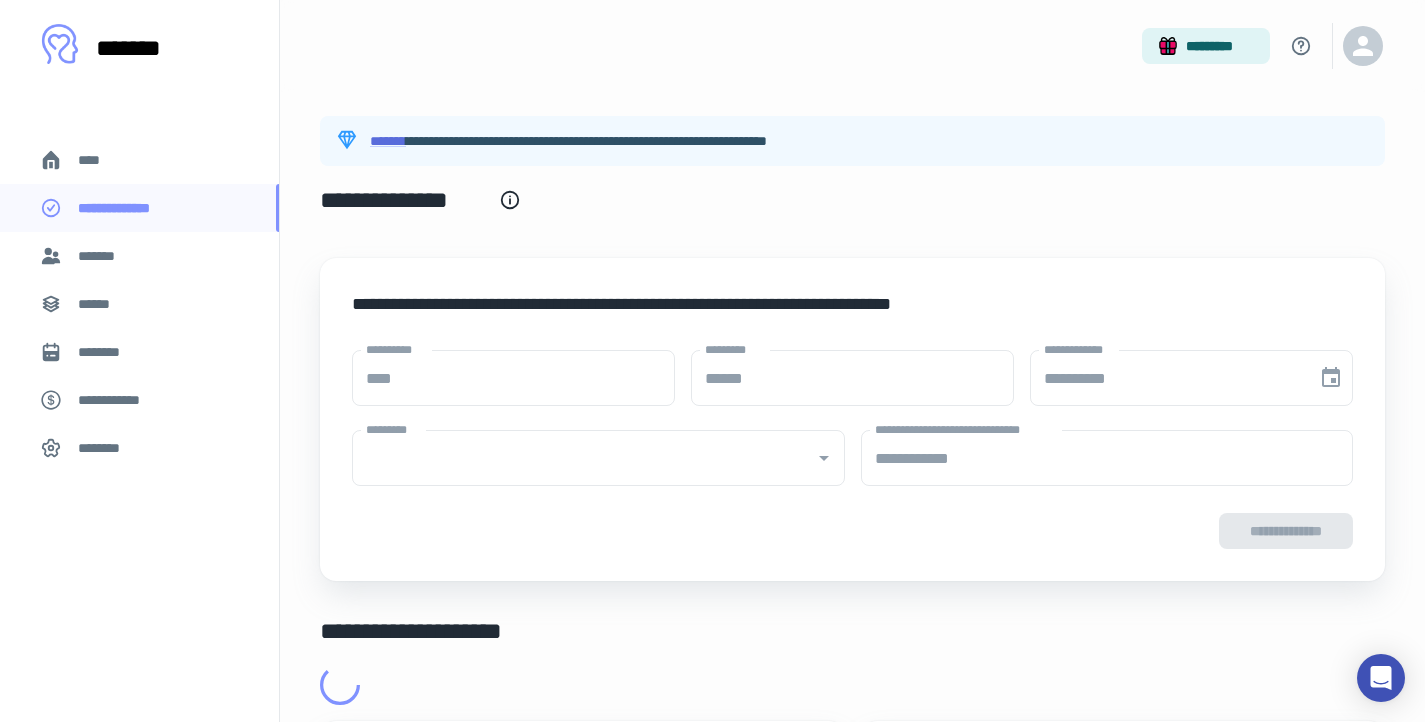 type on "**********" 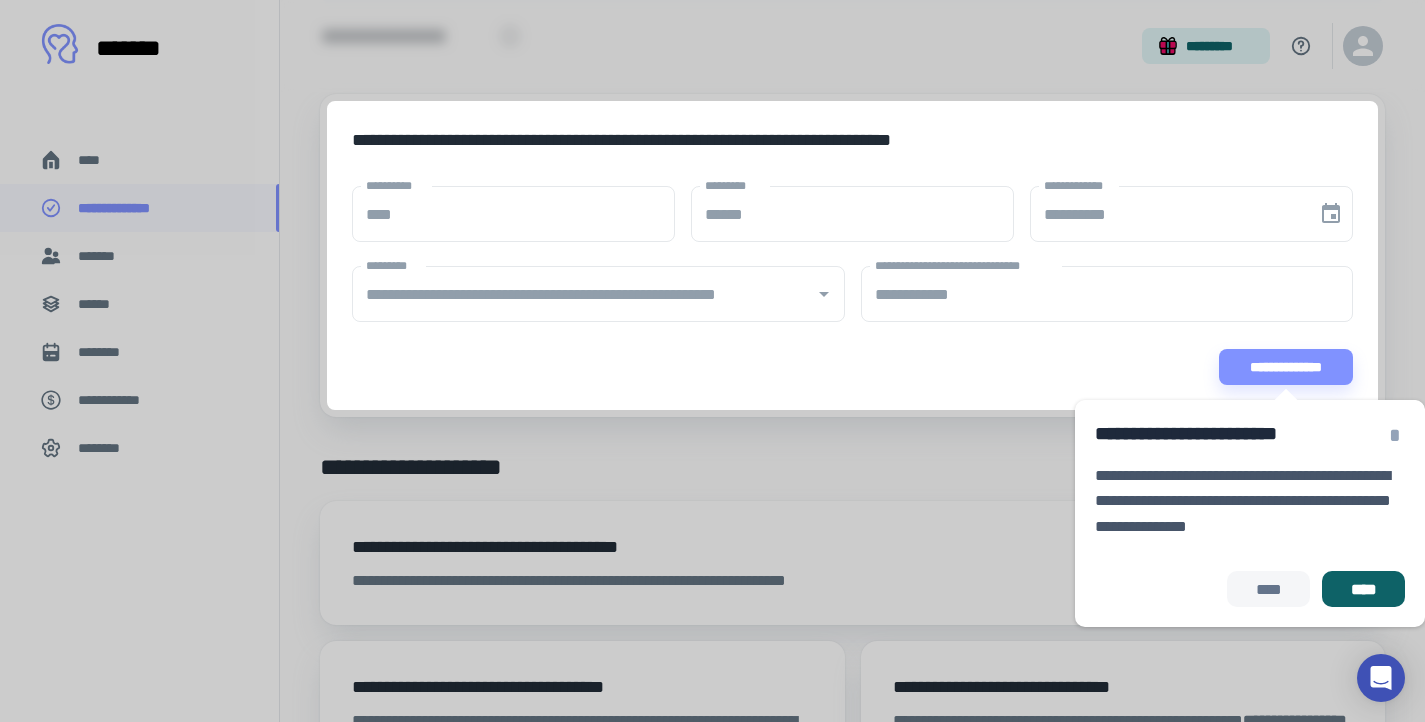 scroll, scrollTop: 170, scrollLeft: 0, axis: vertical 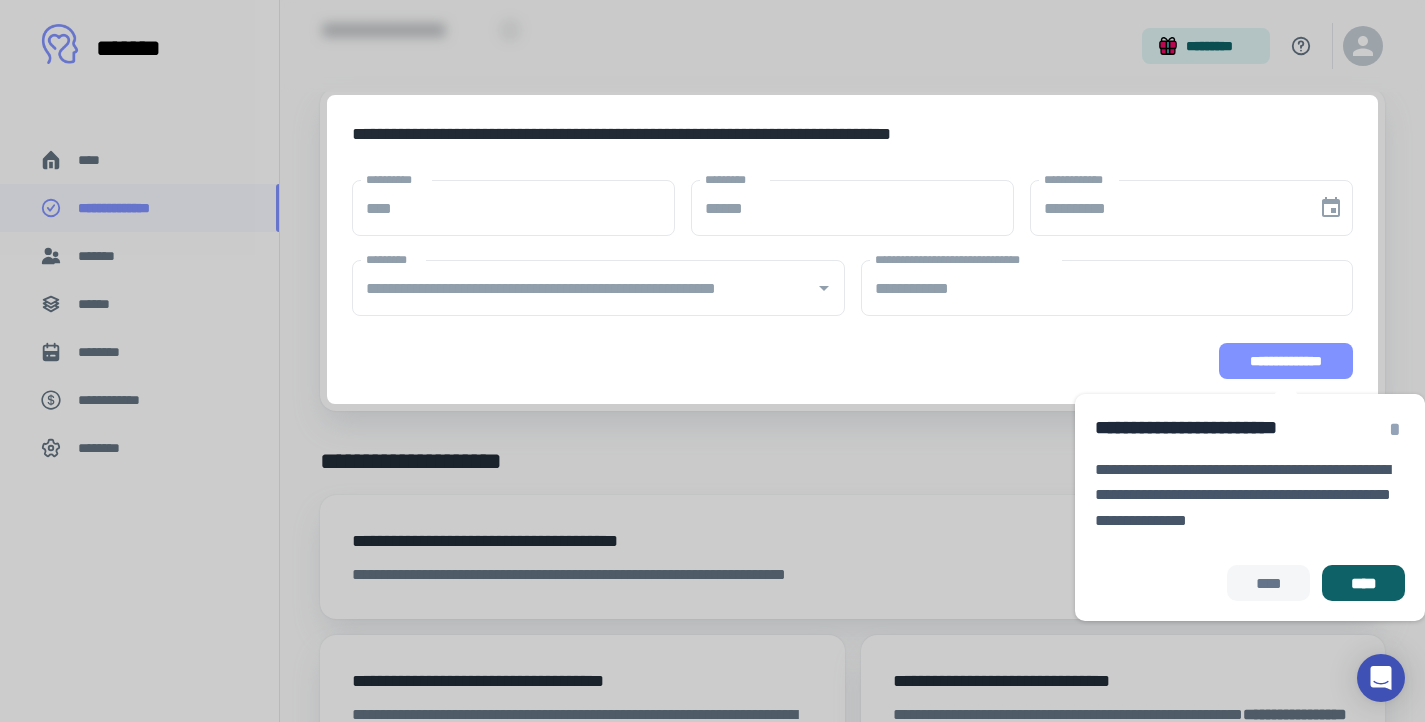 click on "**********" at bounding box center (1286, 361) 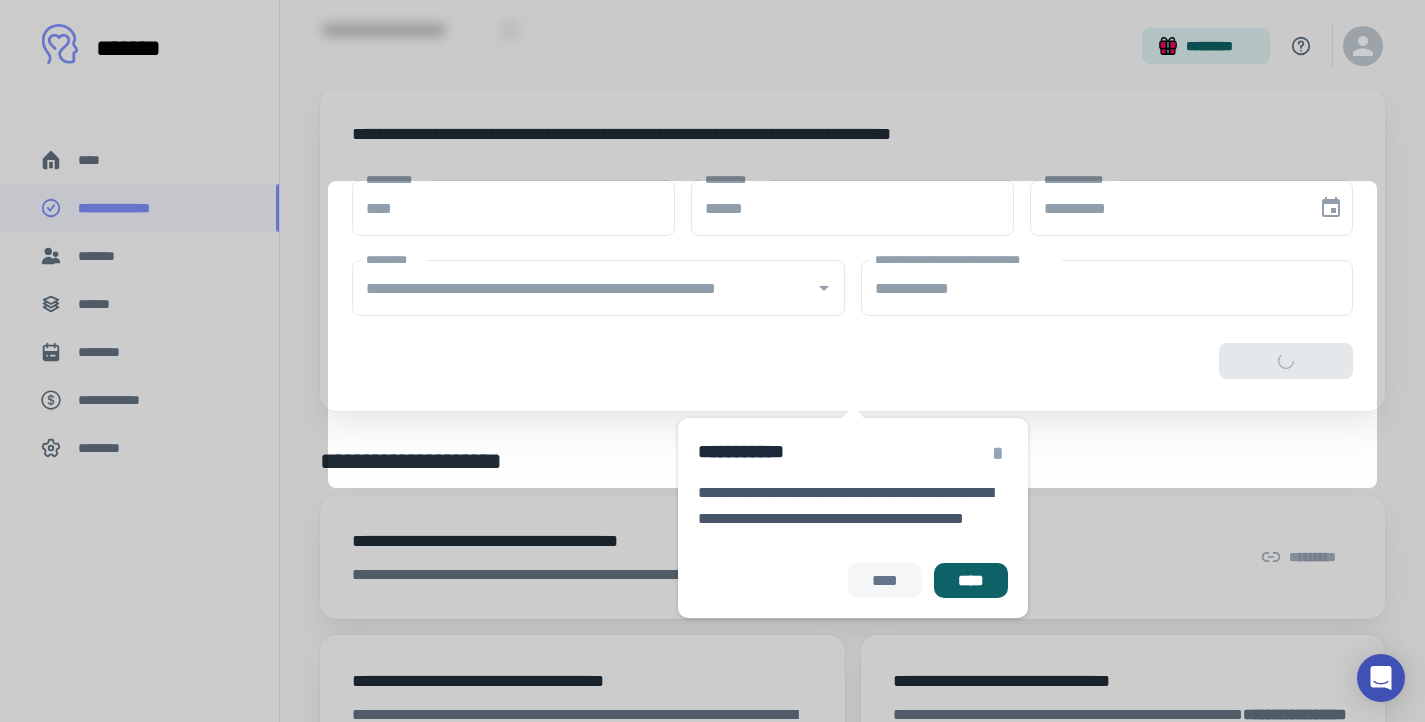 scroll, scrollTop: 58, scrollLeft: 0, axis: vertical 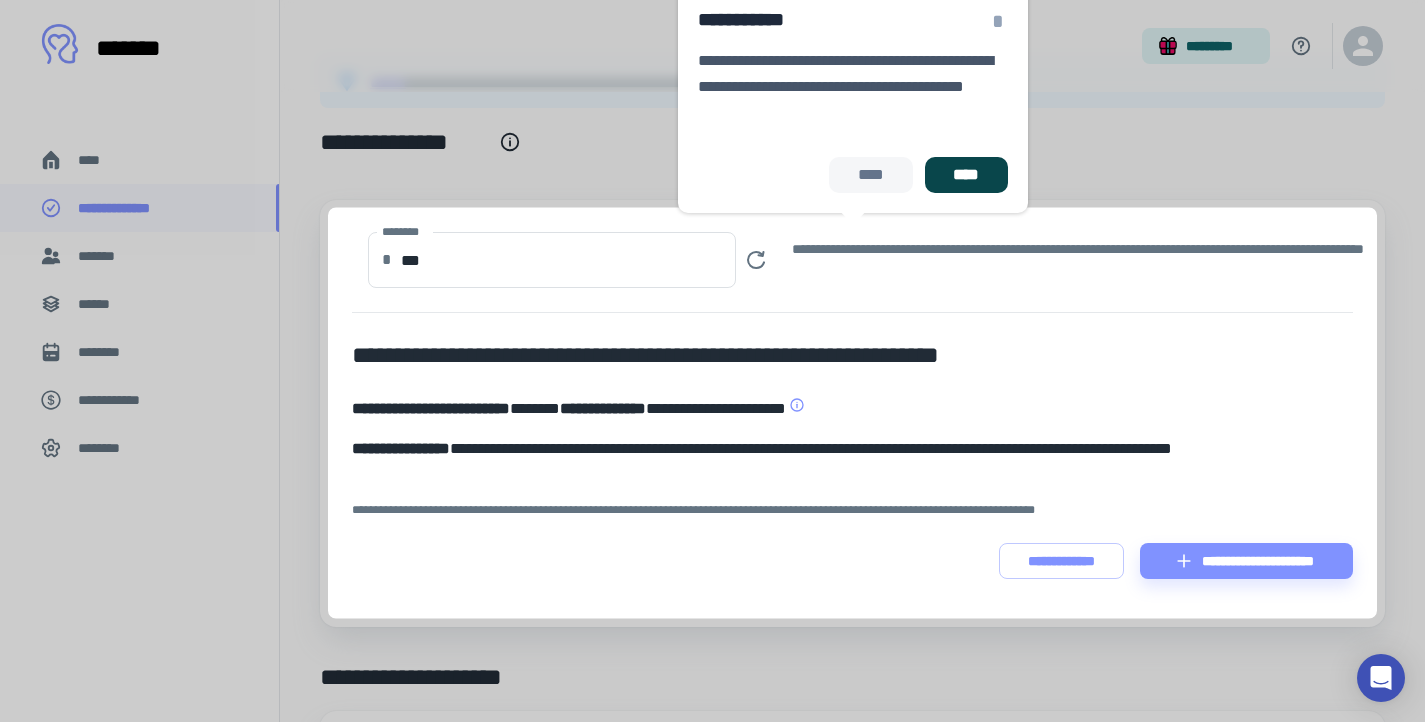 click on "****" at bounding box center [966, 175] 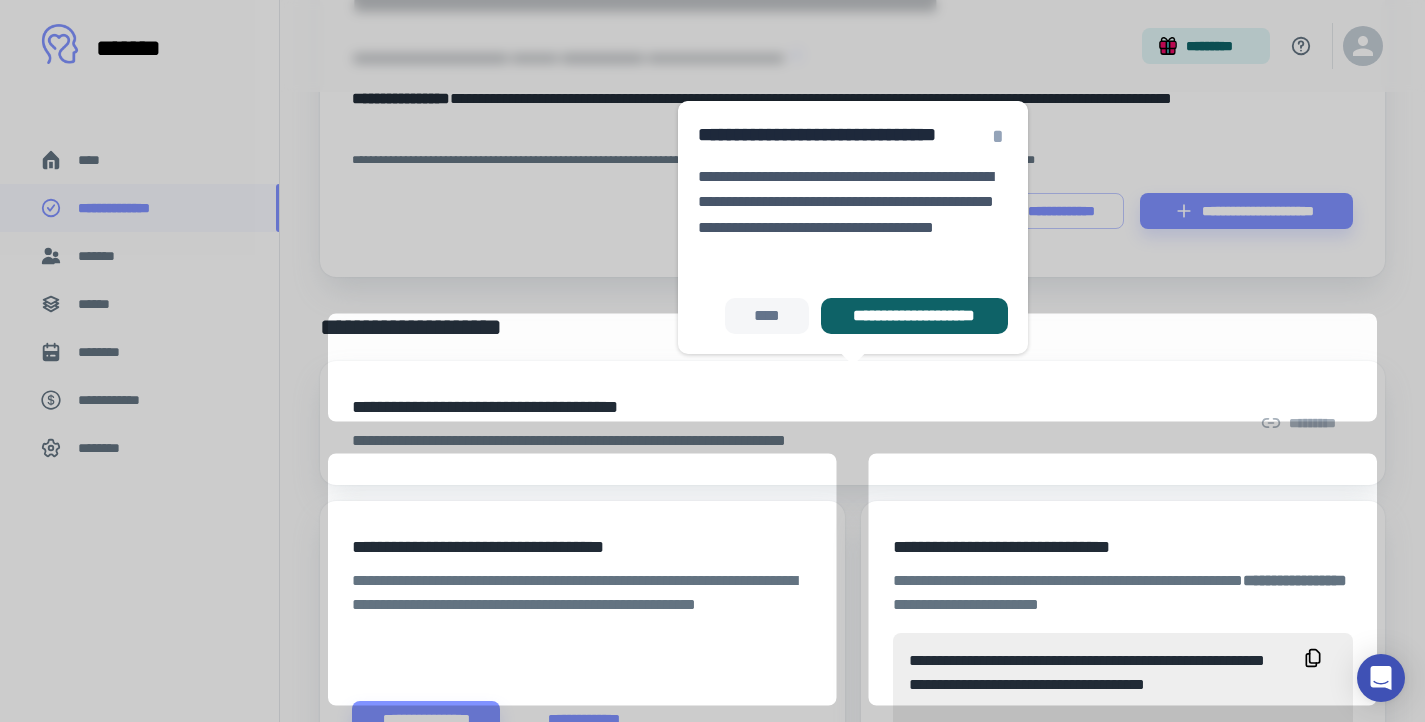 scroll, scrollTop: 470, scrollLeft: 0, axis: vertical 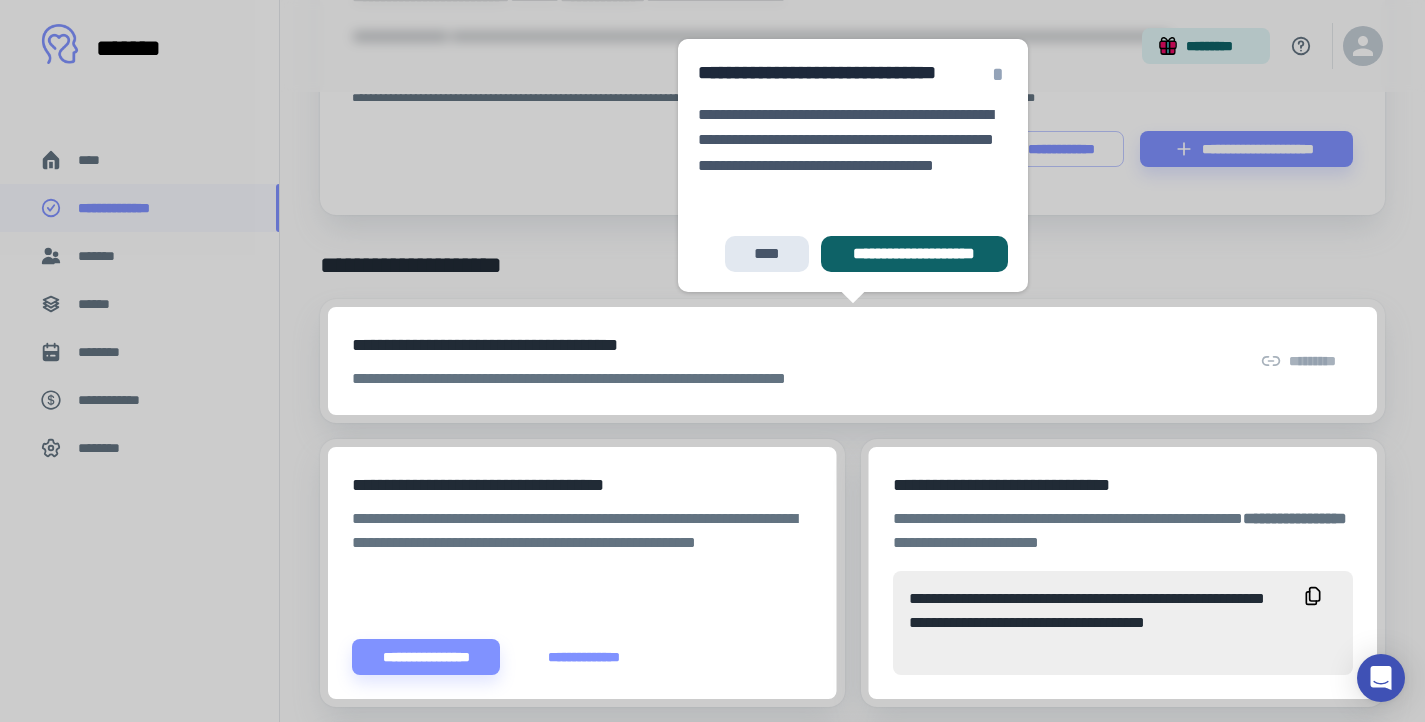 click on "****" at bounding box center [767, 254] 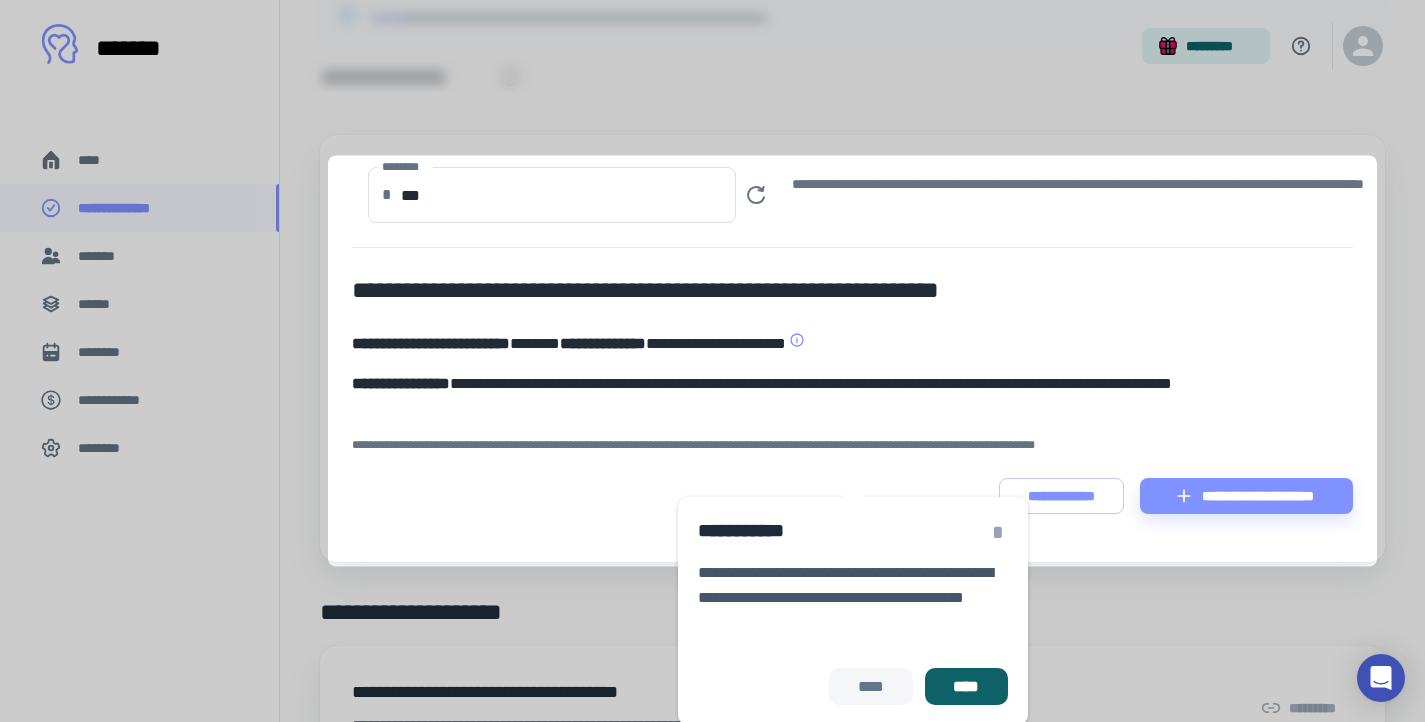 scroll, scrollTop: 110, scrollLeft: 0, axis: vertical 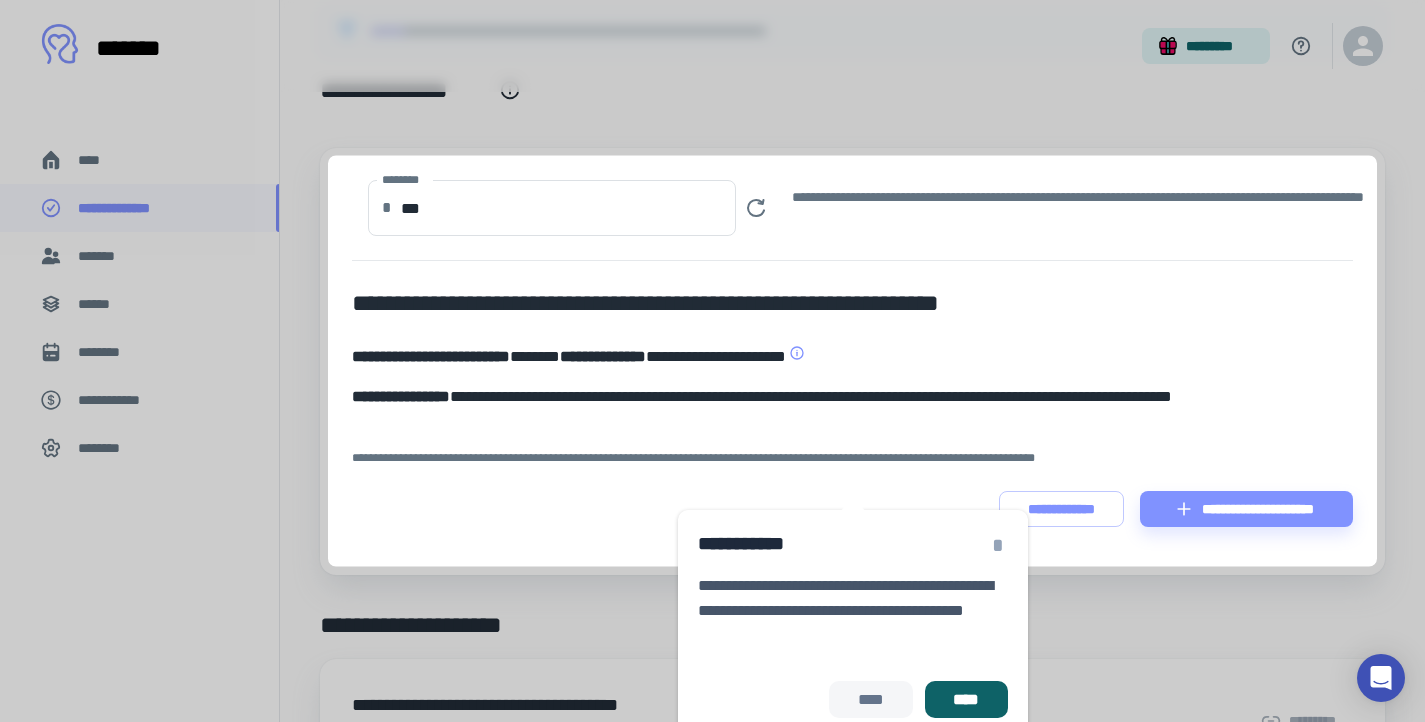 click 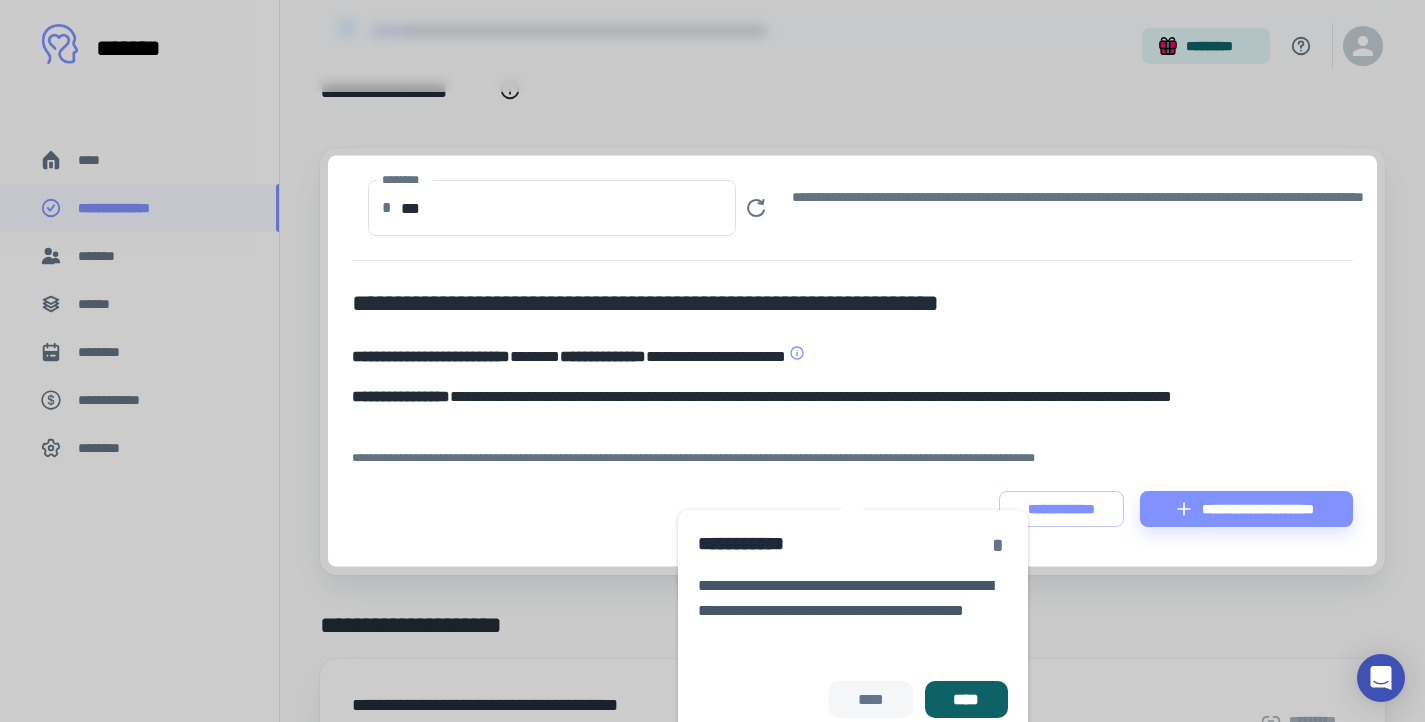 click on "*" at bounding box center [998, 545] 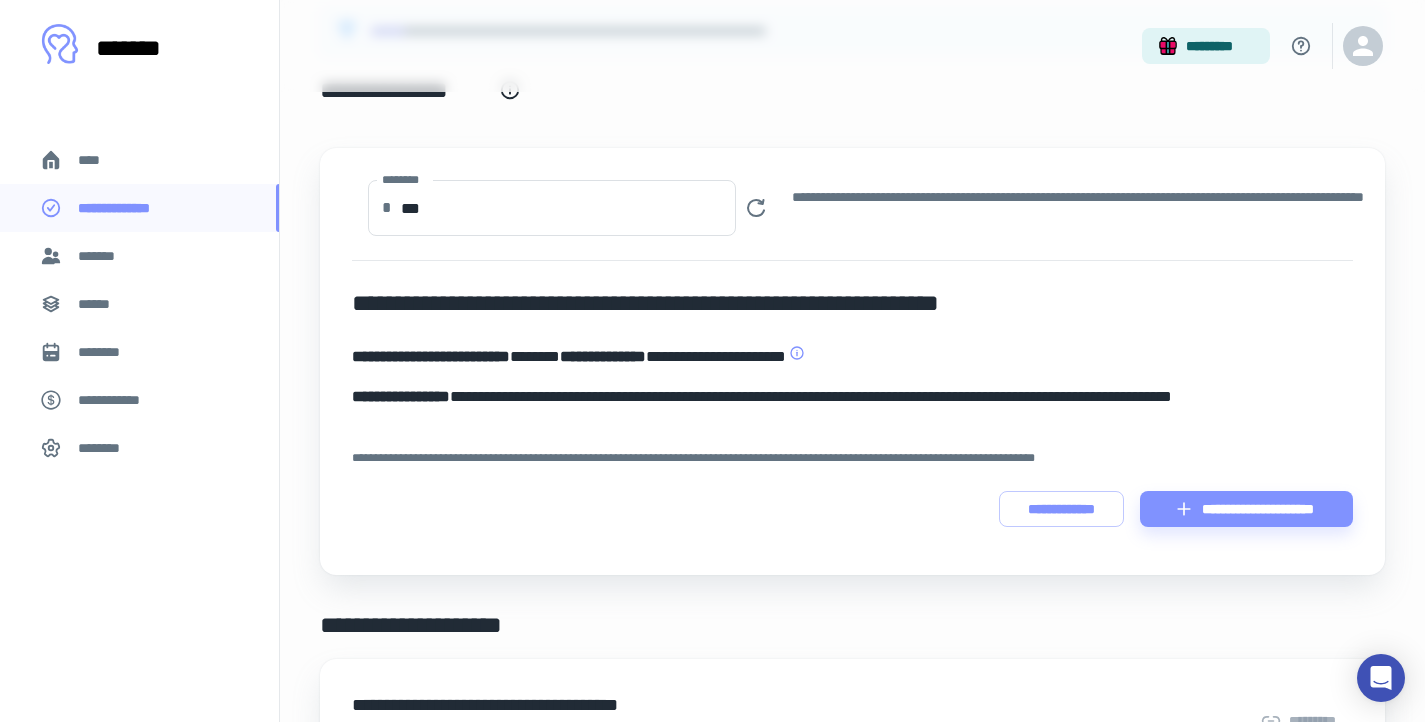click on "*******" at bounding box center (100, 256) 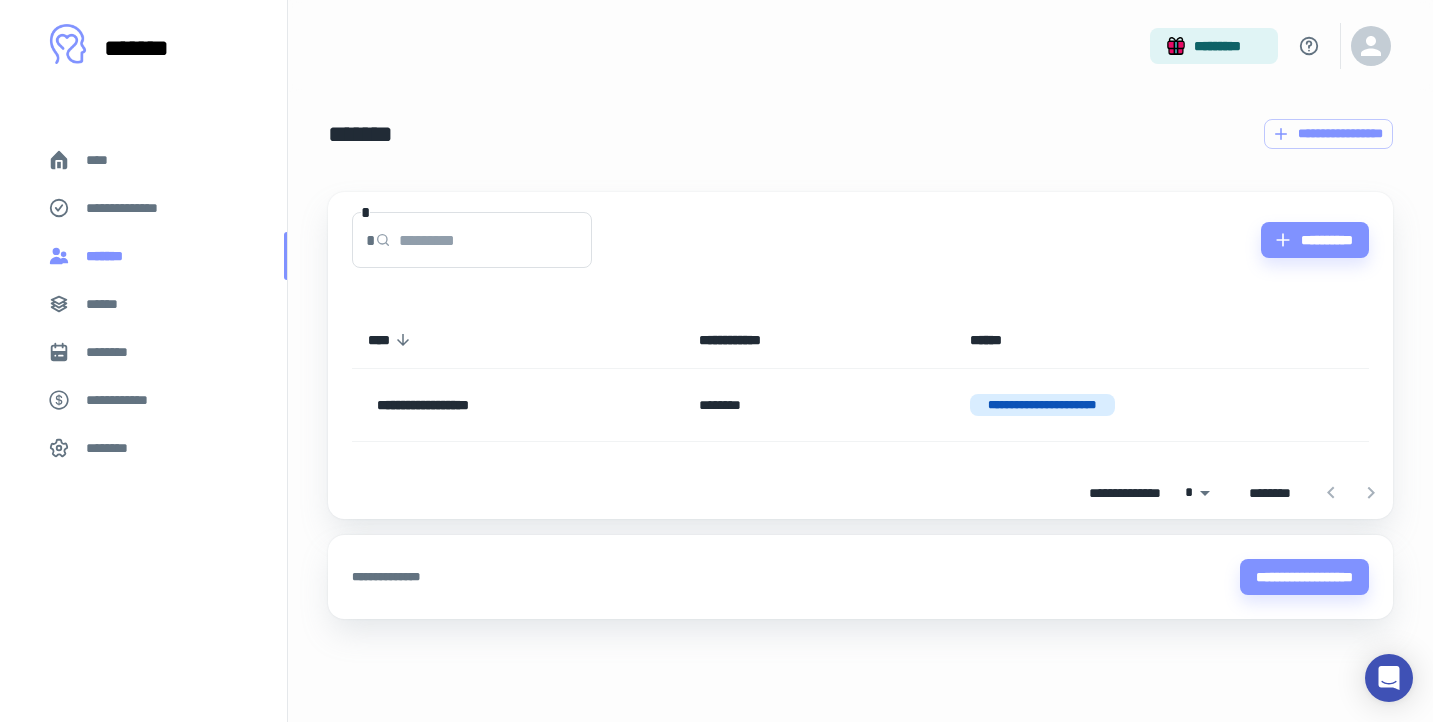 scroll, scrollTop: 0, scrollLeft: 0, axis: both 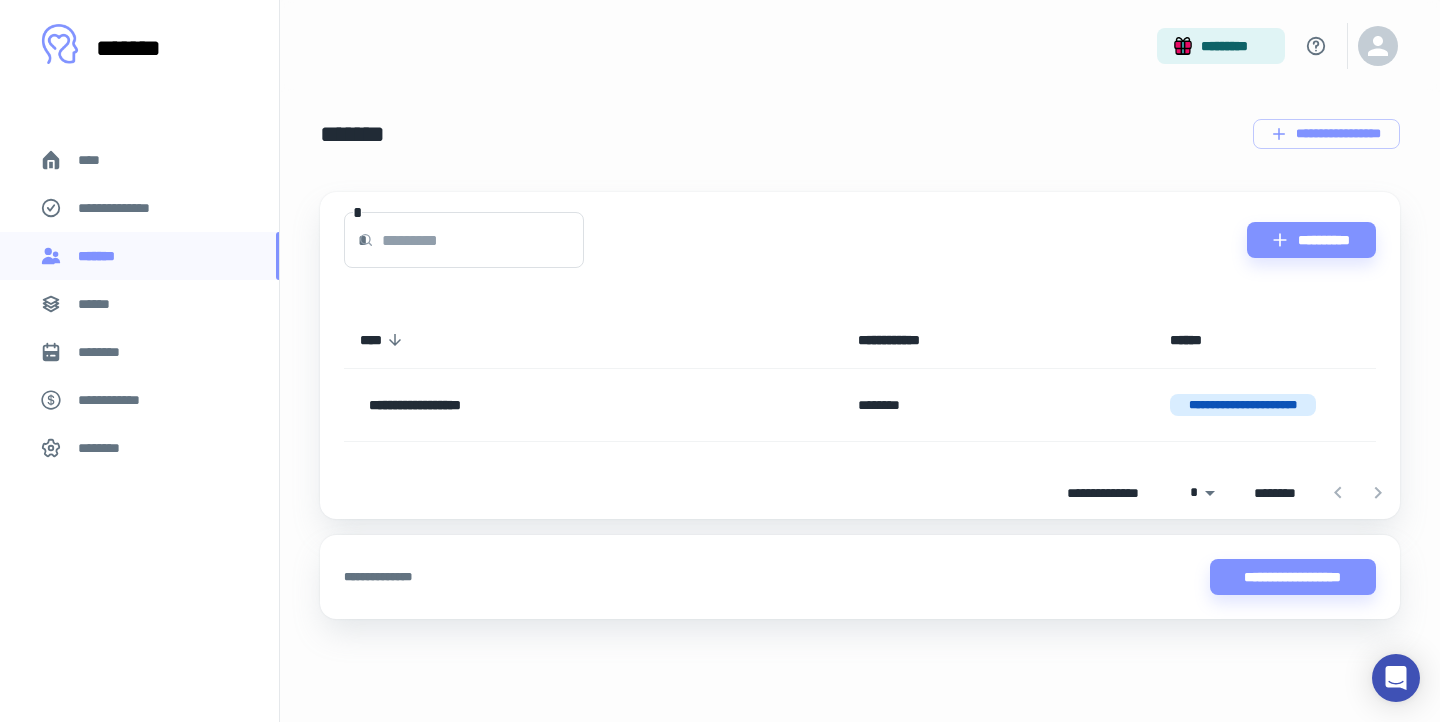 click on "******" at bounding box center (139, 304) 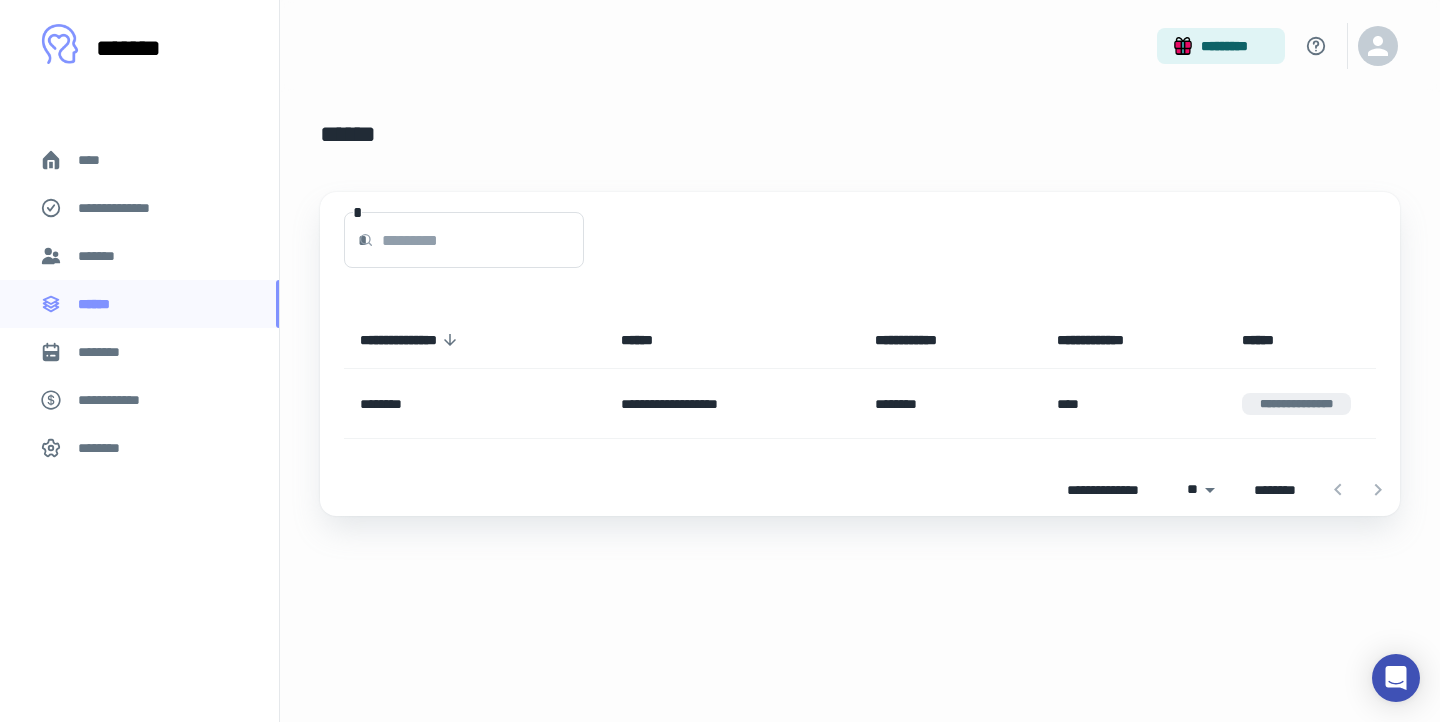 click on "********" at bounding box center (139, 352) 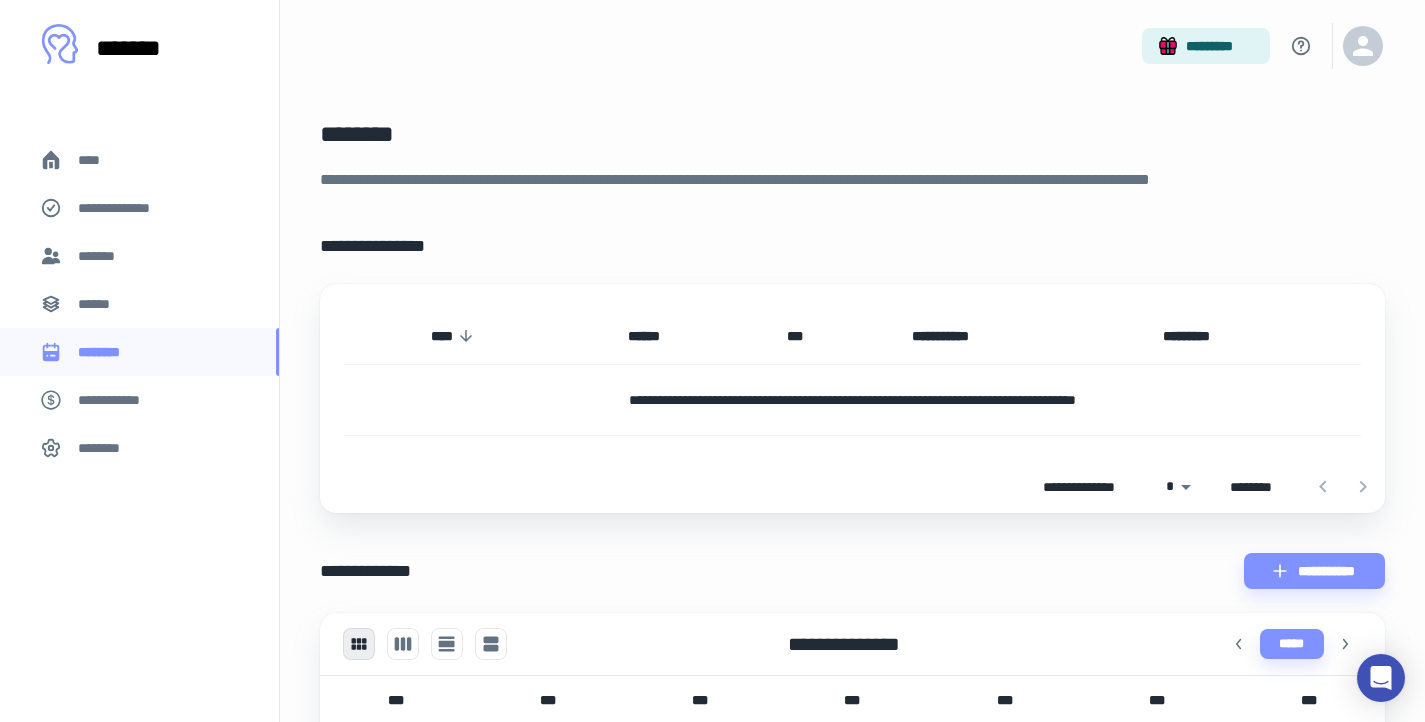 click on "**********" at bounding box center (119, 400) 